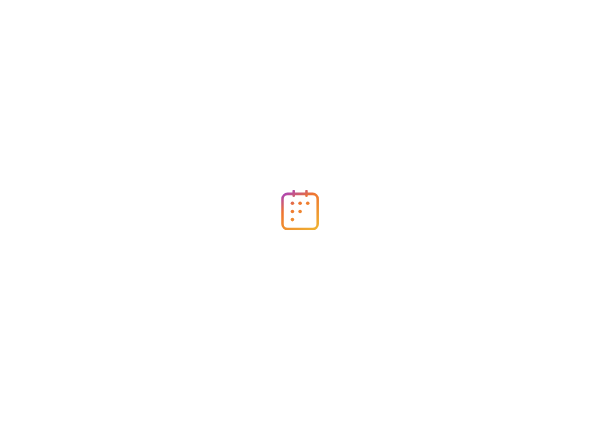 scroll, scrollTop: 0, scrollLeft: 0, axis: both 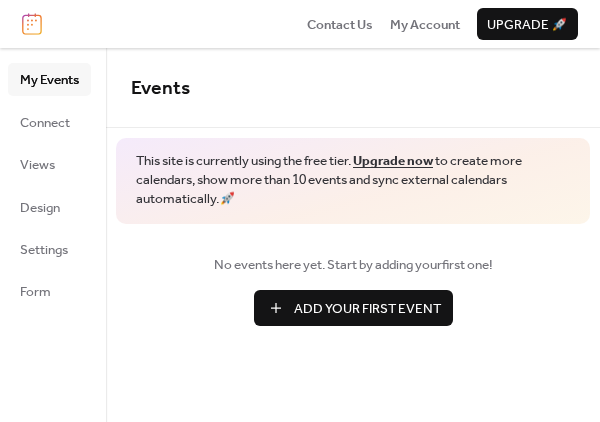 drag, startPoint x: 370, startPoint y: 299, endPoint x: 361, endPoint y: 293, distance: 10.816654 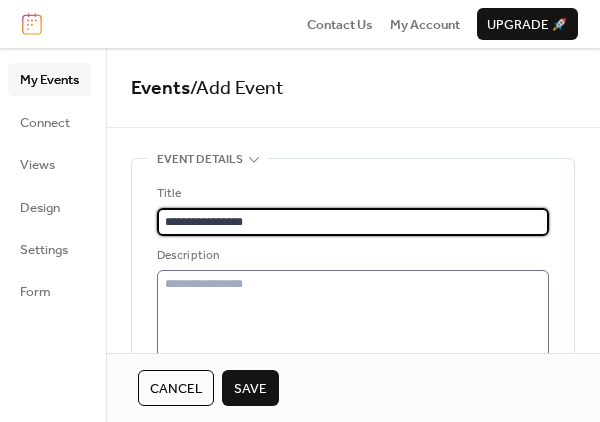 type on "**********" 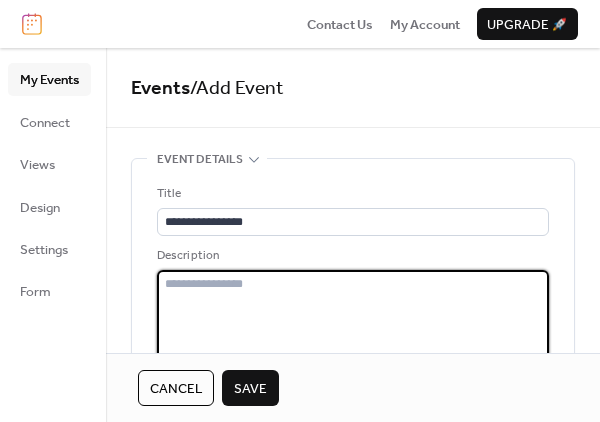 click at bounding box center (353, 335) 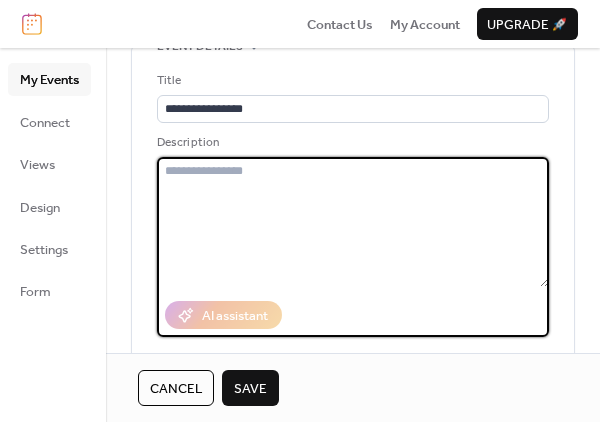 scroll, scrollTop: 110, scrollLeft: 0, axis: vertical 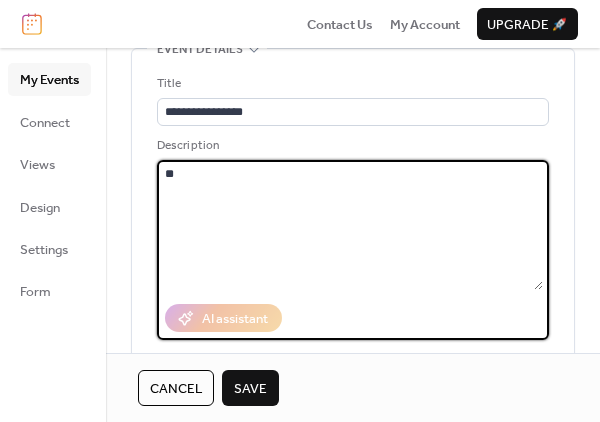 type on "*" 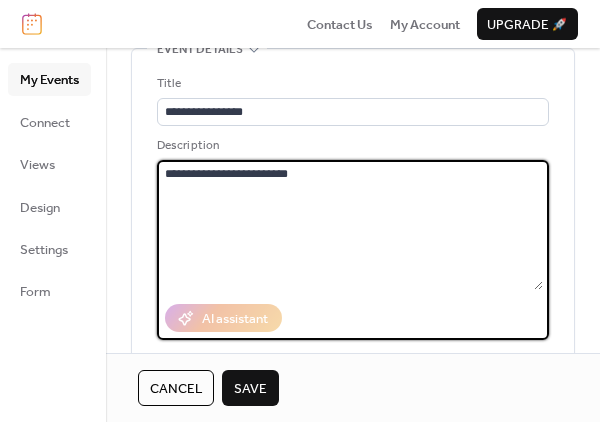 type on "**********" 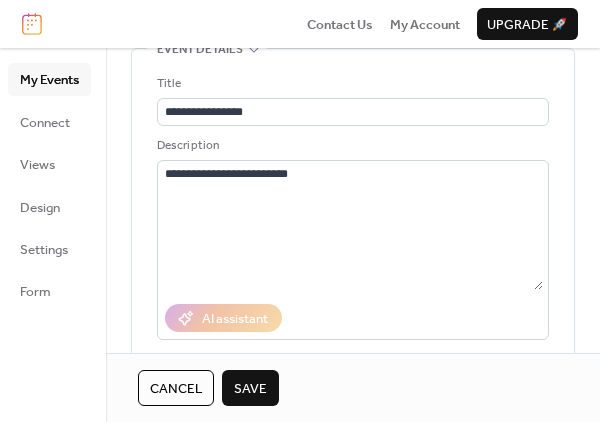 click on "Save" at bounding box center (250, 389) 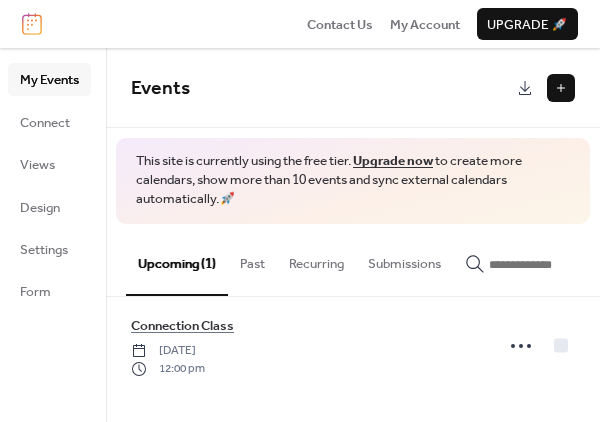 scroll, scrollTop: 29, scrollLeft: 0, axis: vertical 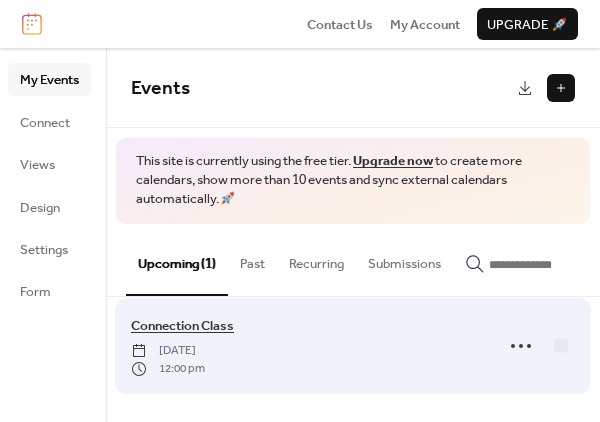 click on "Connection Class" at bounding box center [182, 326] 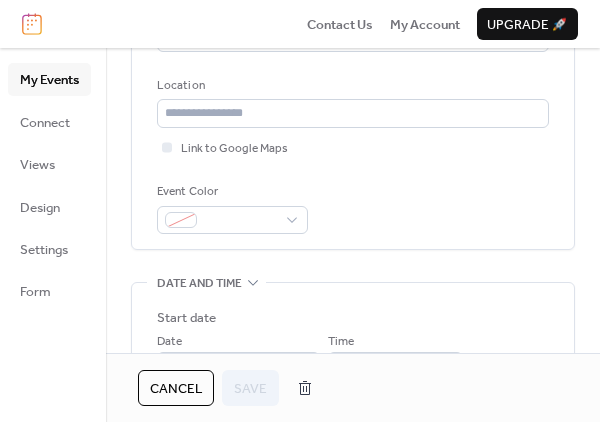scroll, scrollTop: 397, scrollLeft: 0, axis: vertical 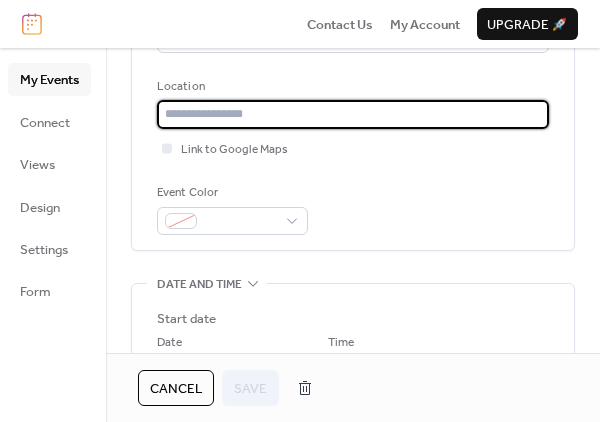 click at bounding box center [353, 114] 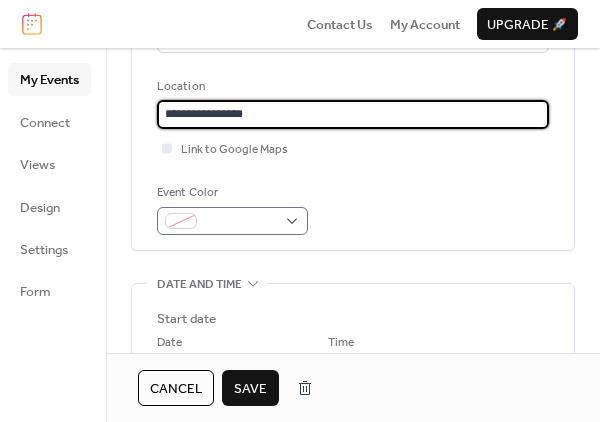 type on "**********" 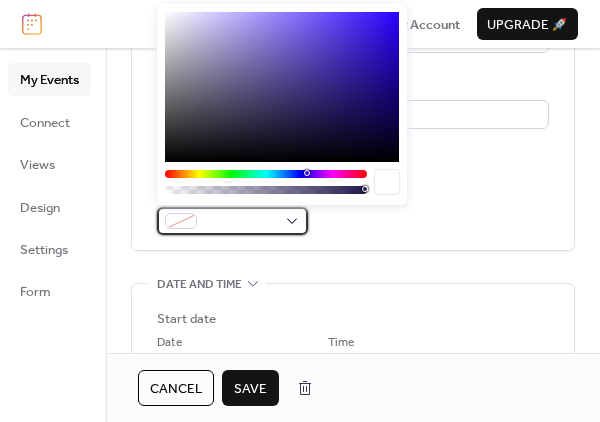 click at bounding box center (232, 221) 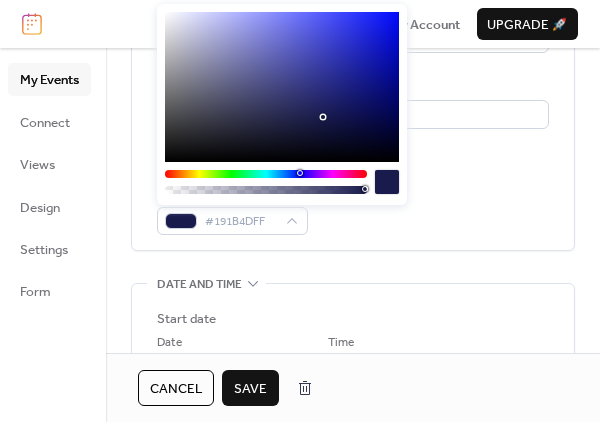 click at bounding box center (266, 174) 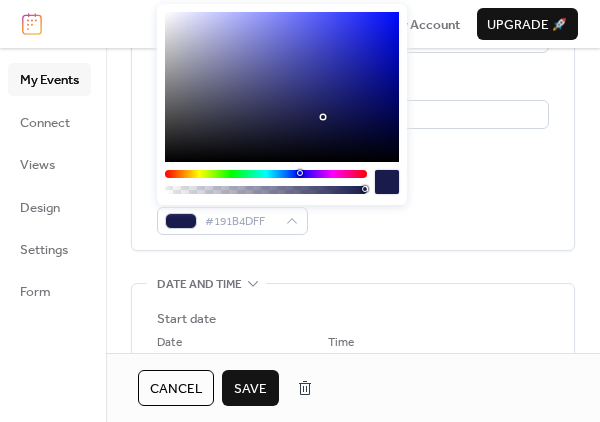type on "*******" 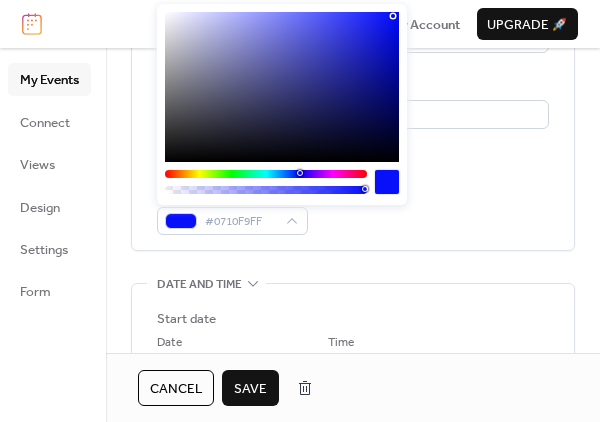 click at bounding box center [282, 87] 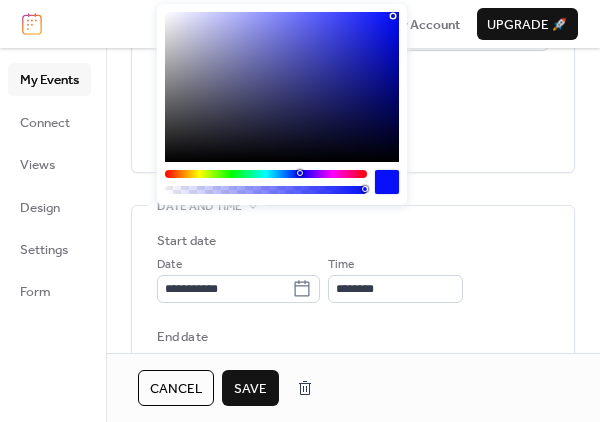 scroll, scrollTop: 476, scrollLeft: 0, axis: vertical 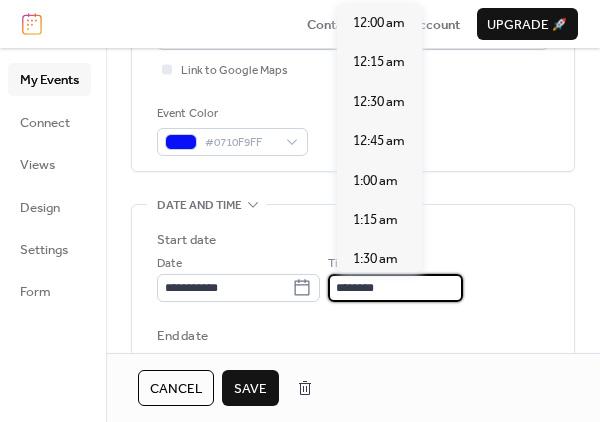 click on "********" at bounding box center (395, 288) 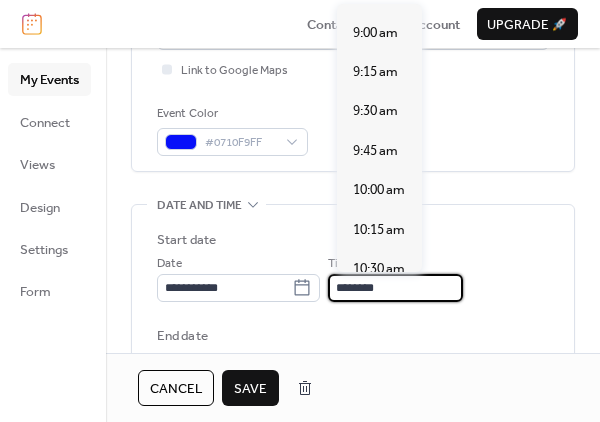 scroll, scrollTop: 1409, scrollLeft: 0, axis: vertical 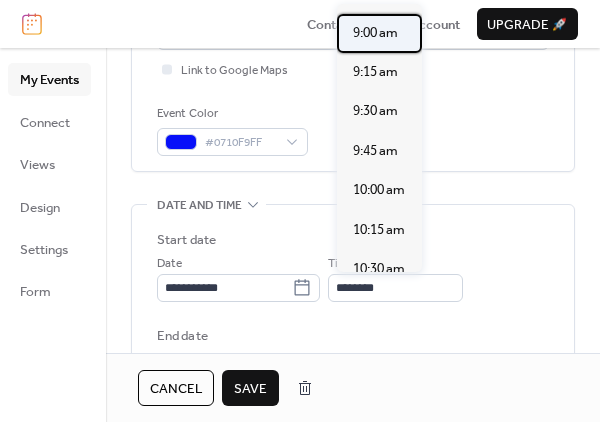 click on "9:00 am" at bounding box center [375, 33] 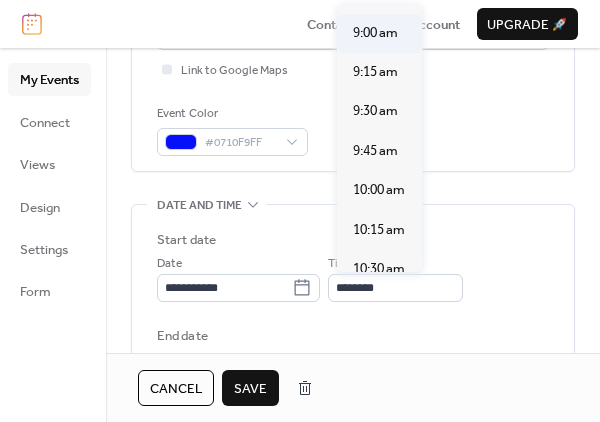 type on "*******" 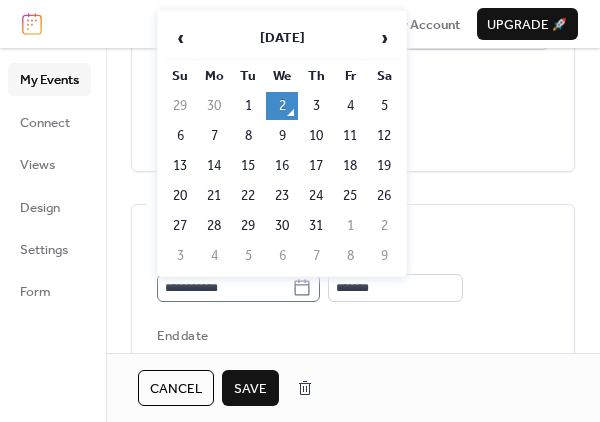 click 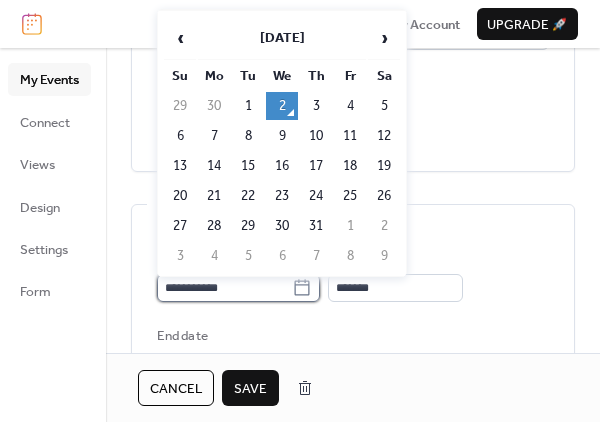 click on "**********" at bounding box center (224, 288) 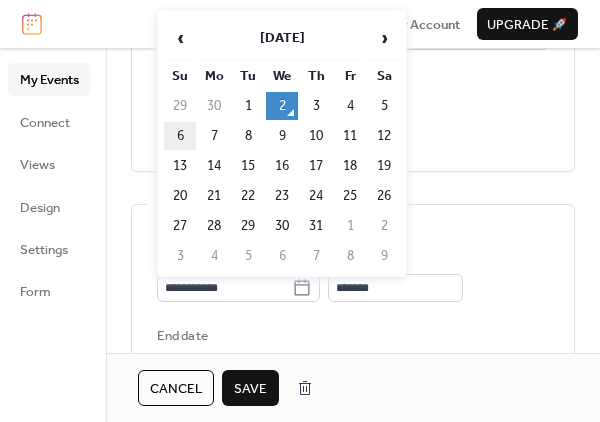 click on "6" at bounding box center (180, 136) 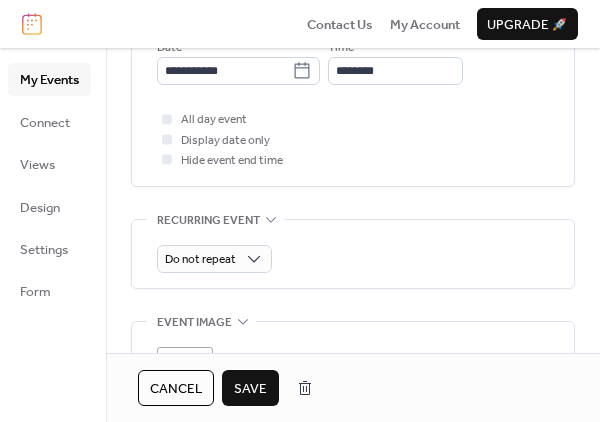 scroll, scrollTop: 787, scrollLeft: 0, axis: vertical 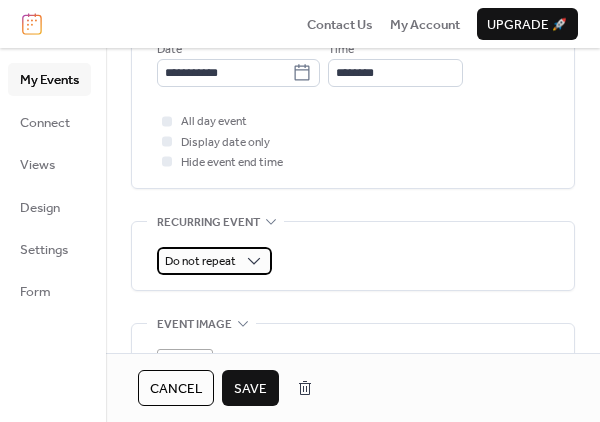 click on "Do not repeat" at bounding box center [214, 261] 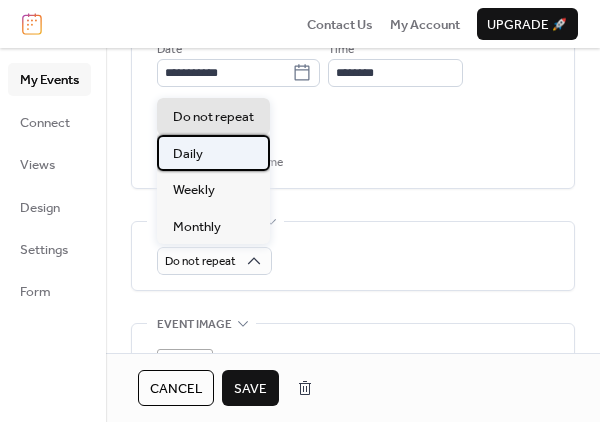 click on "Daily" at bounding box center [213, 153] 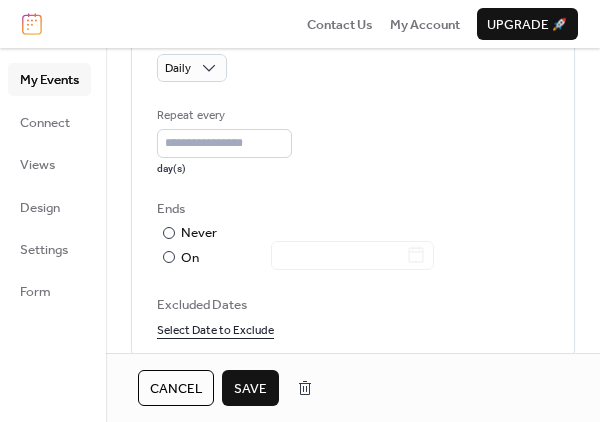 scroll, scrollTop: 979, scrollLeft: 0, axis: vertical 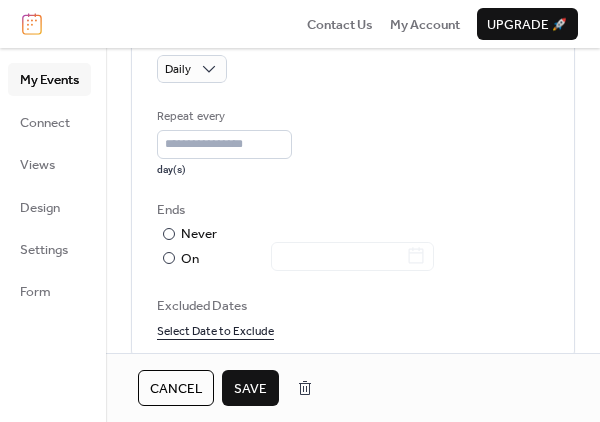 click on "Save" at bounding box center (250, 389) 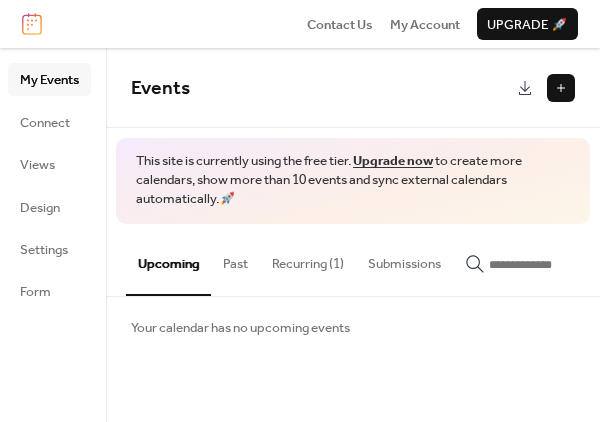 click at bounding box center (561, 88) 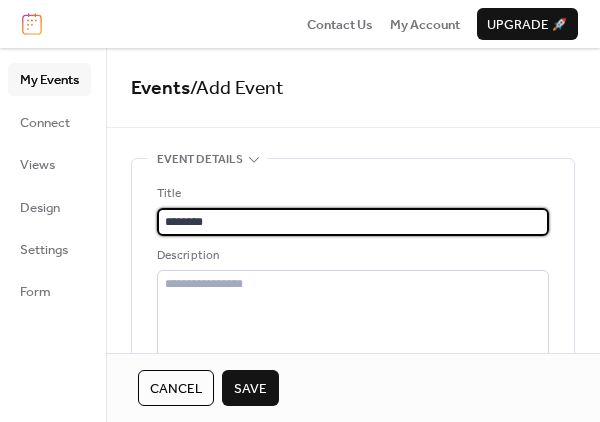 type on "**********" 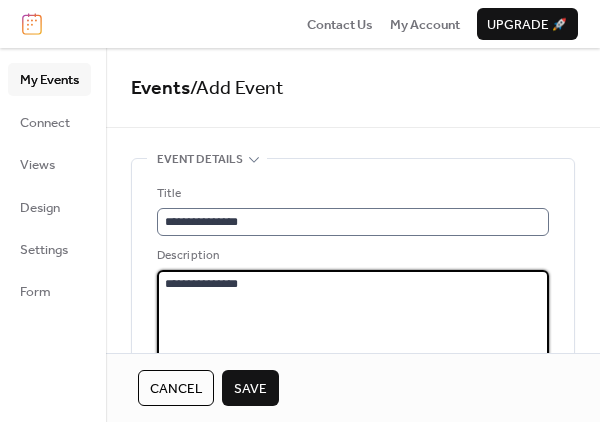 scroll, scrollTop: 0, scrollLeft: 0, axis: both 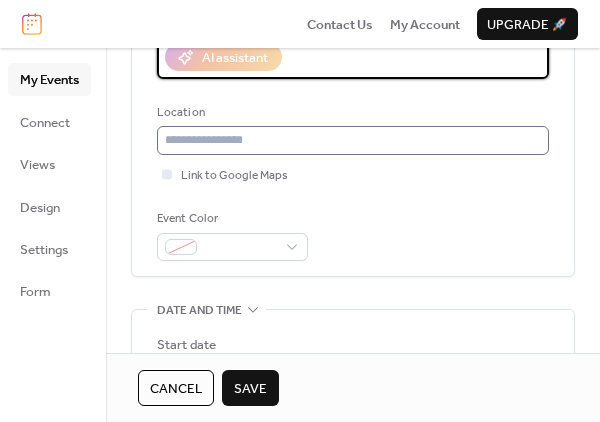 type on "**********" 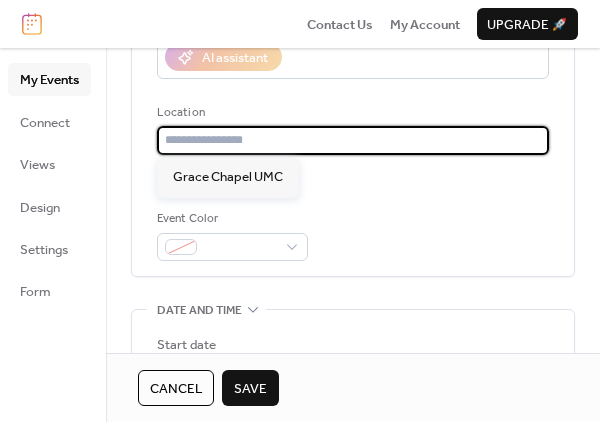 click at bounding box center [353, 140] 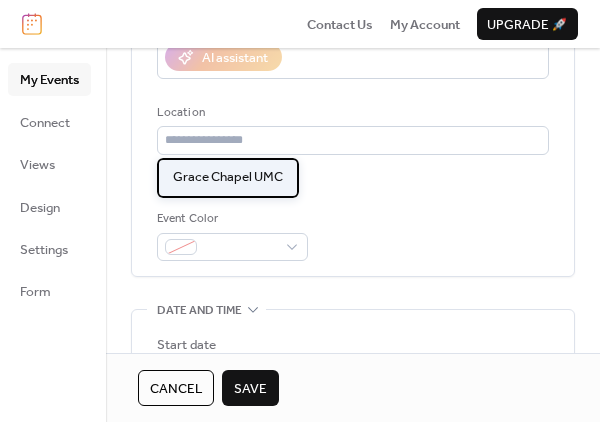 click on "Grace Chapel UMC" at bounding box center (228, 177) 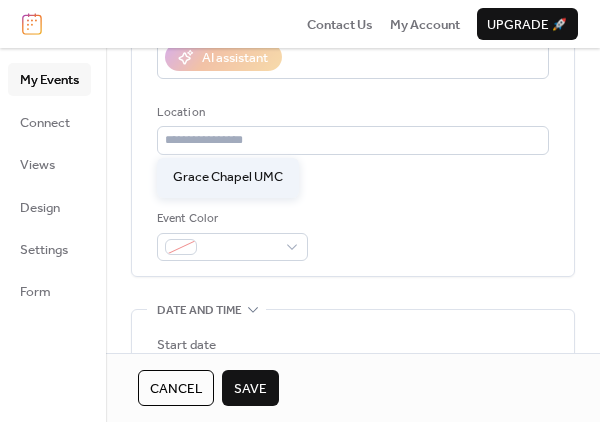 type on "**********" 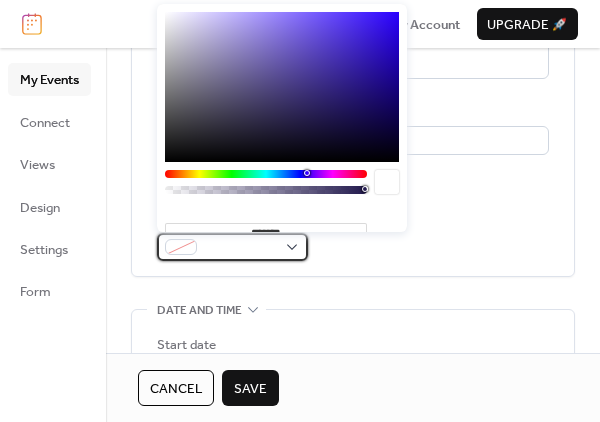 click at bounding box center [232, 247] 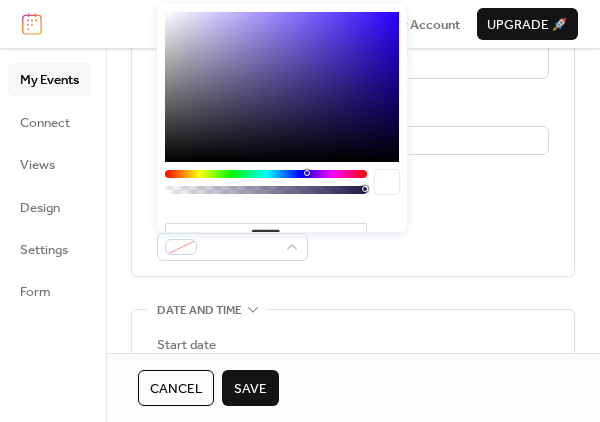 type on "*******" 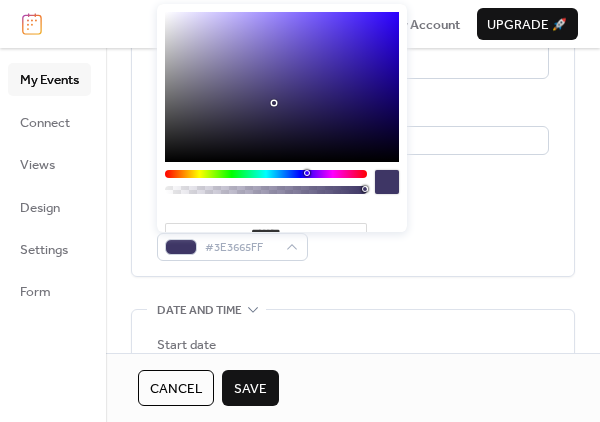 click at bounding box center (282, 87) 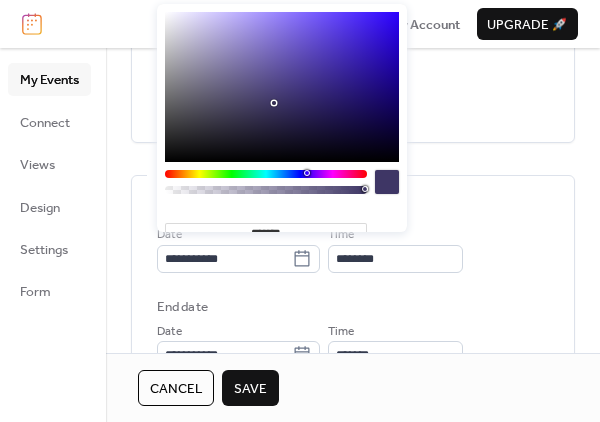 scroll, scrollTop: 508, scrollLeft: 0, axis: vertical 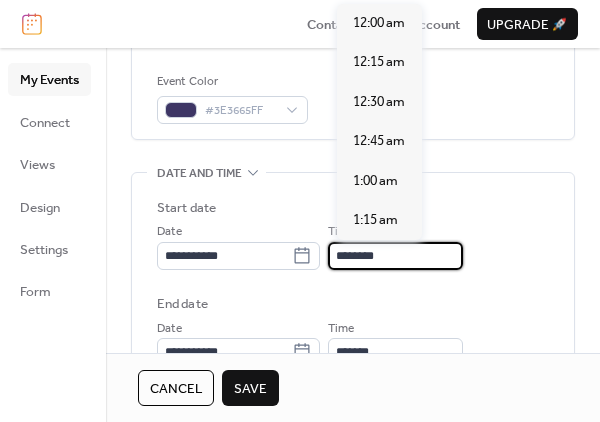 click on "********" at bounding box center [395, 256] 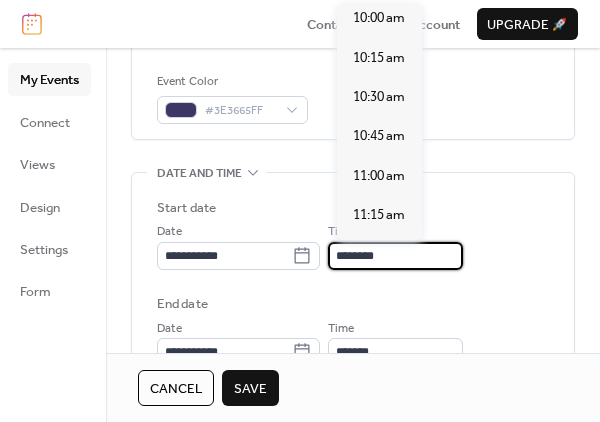 scroll, scrollTop: 1577, scrollLeft: 0, axis: vertical 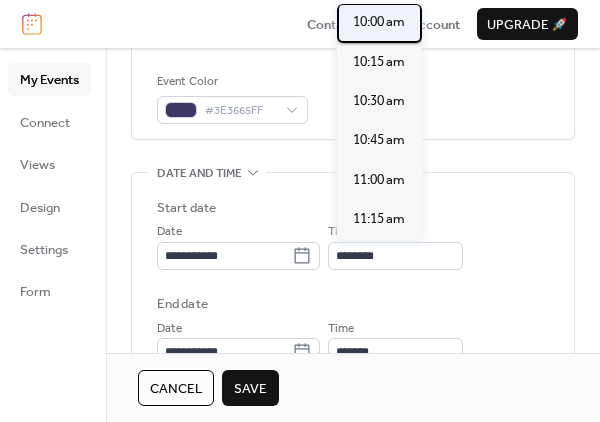 click on "10:00 am" at bounding box center (379, 22) 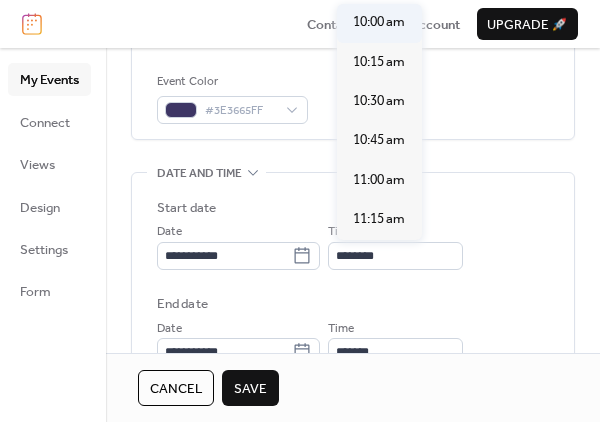 type on "********" 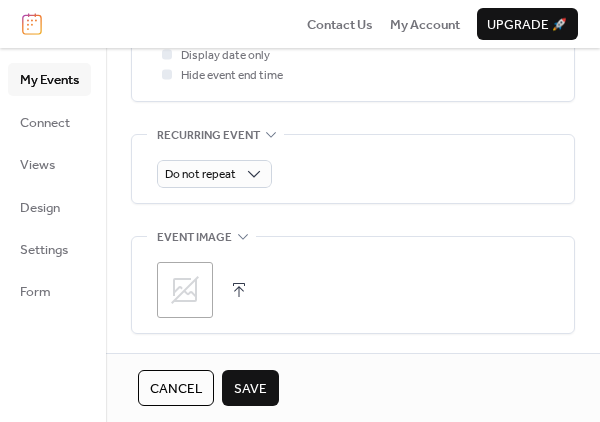 scroll, scrollTop: 875, scrollLeft: 0, axis: vertical 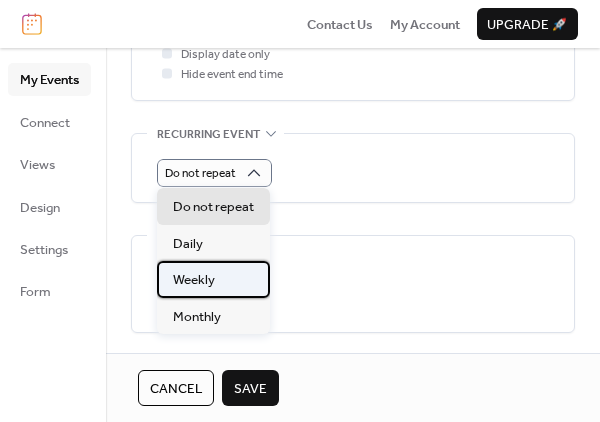 click on "Weekly" at bounding box center [213, 279] 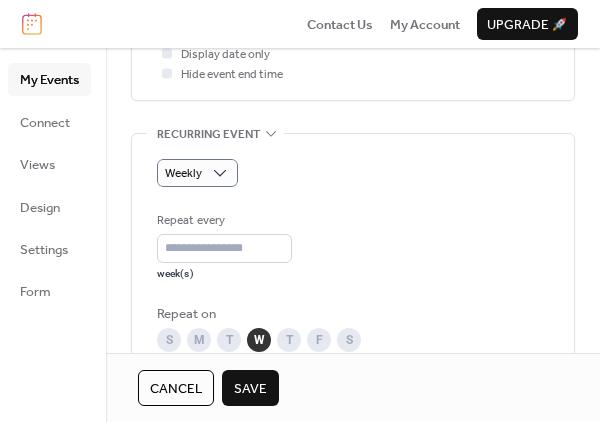 click on "Save" at bounding box center (250, 389) 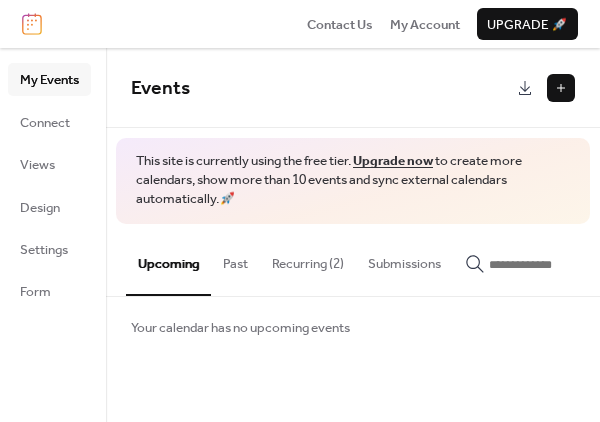 click at bounding box center [561, 88] 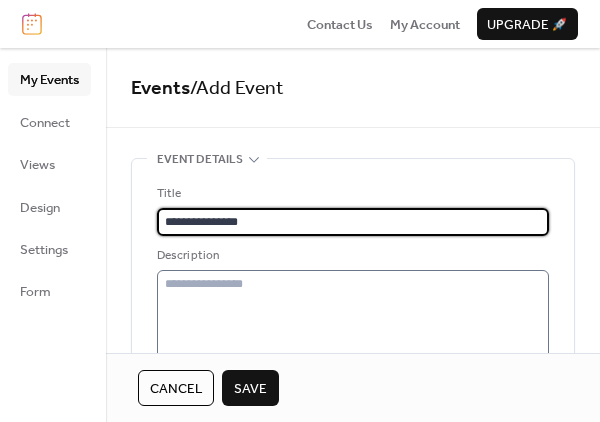type on "**********" 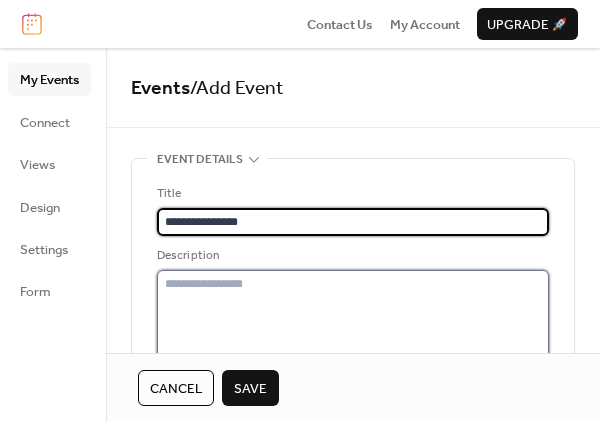 click at bounding box center [353, 335] 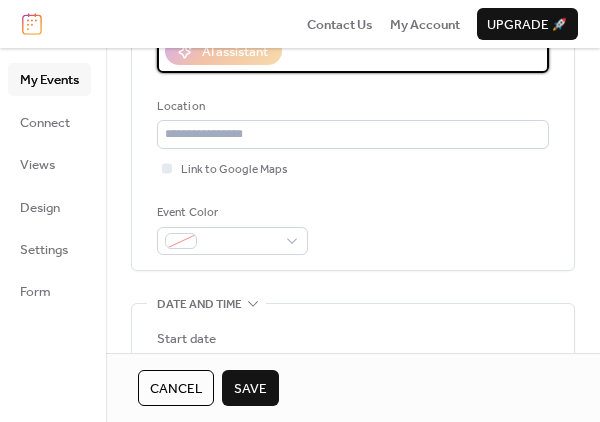 scroll, scrollTop: 374, scrollLeft: 0, axis: vertical 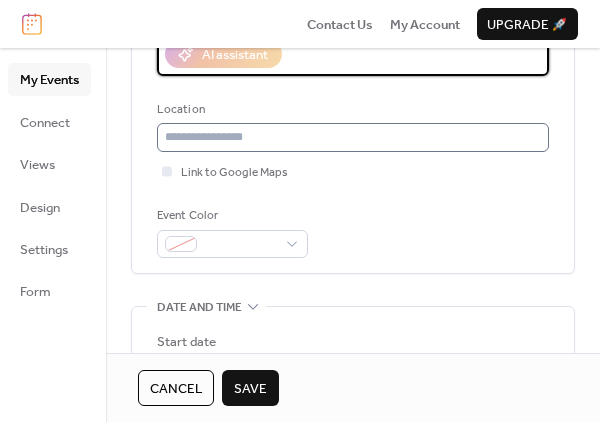 type on "**********" 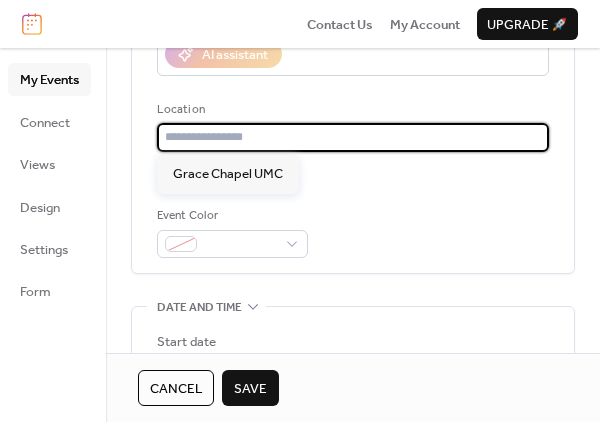 click at bounding box center (353, 137) 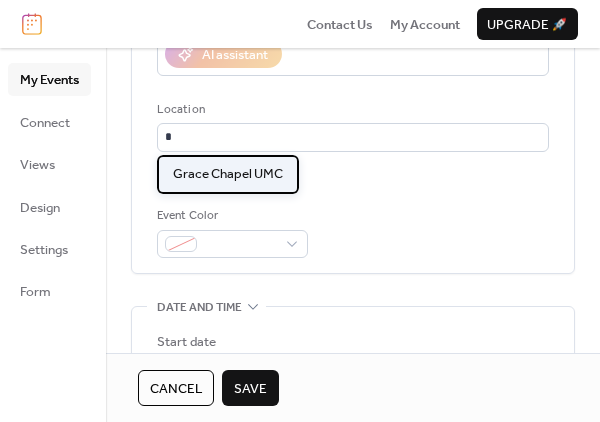 click on "Grace Chapel UMC" at bounding box center [228, 174] 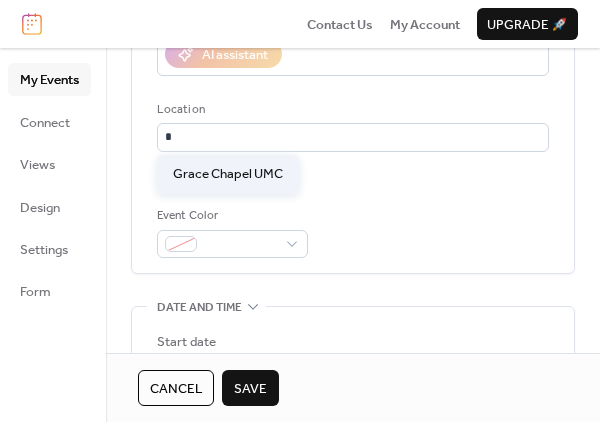 type on "**********" 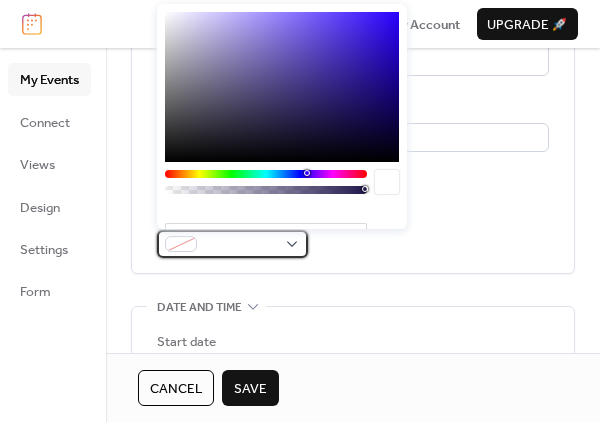 click at bounding box center [232, 244] 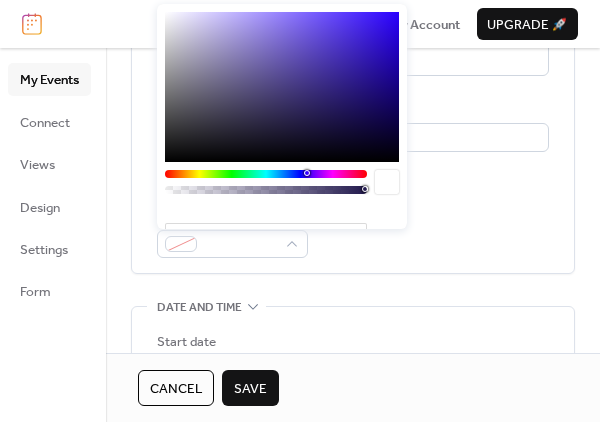 type on "*******" 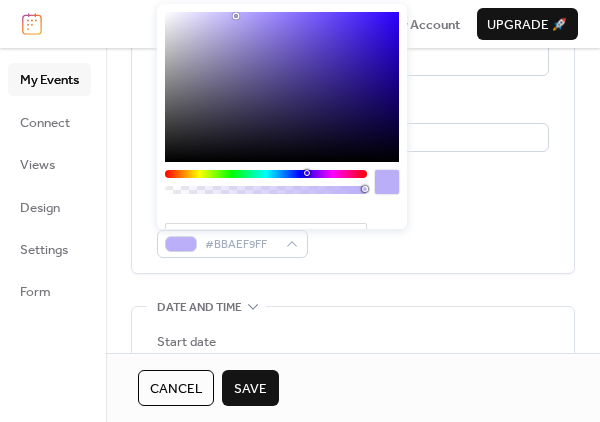 click at bounding box center (282, 87) 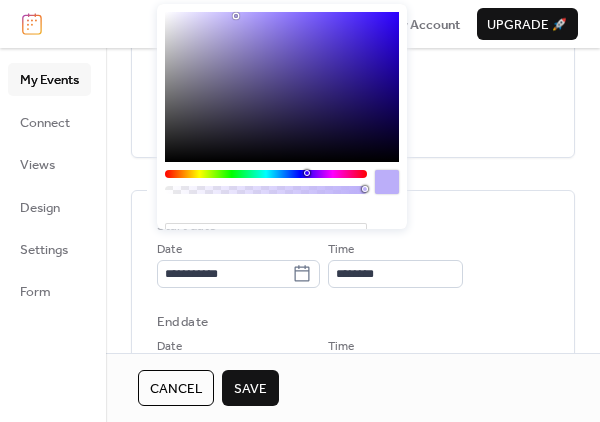 scroll, scrollTop: 489, scrollLeft: 0, axis: vertical 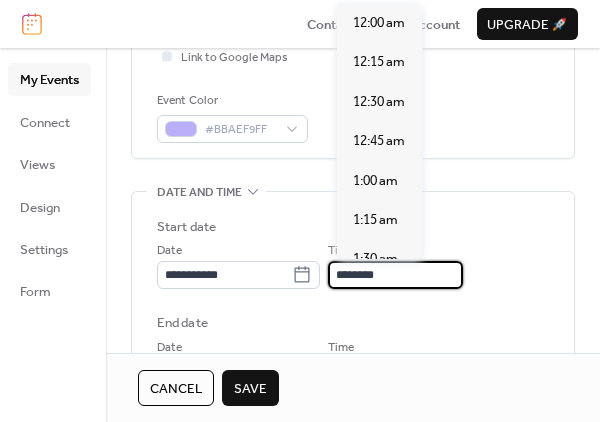 click on "********" at bounding box center [395, 275] 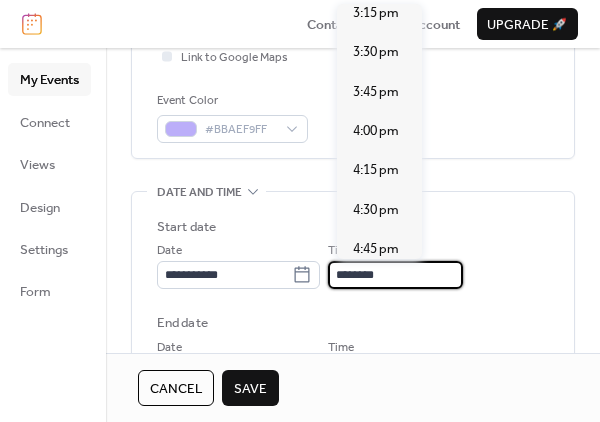 scroll, scrollTop: 2411, scrollLeft: 0, axis: vertical 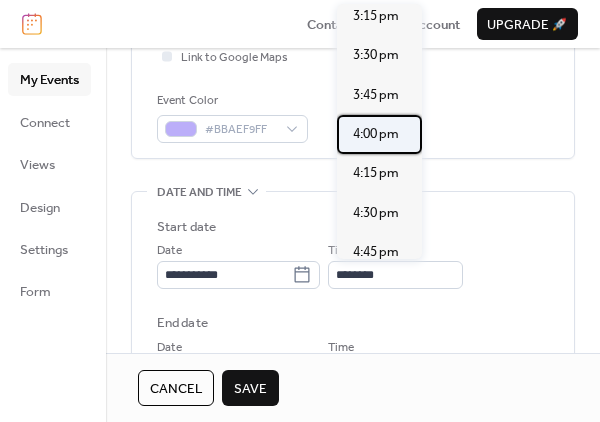 click on "4:00 pm" at bounding box center [376, 134] 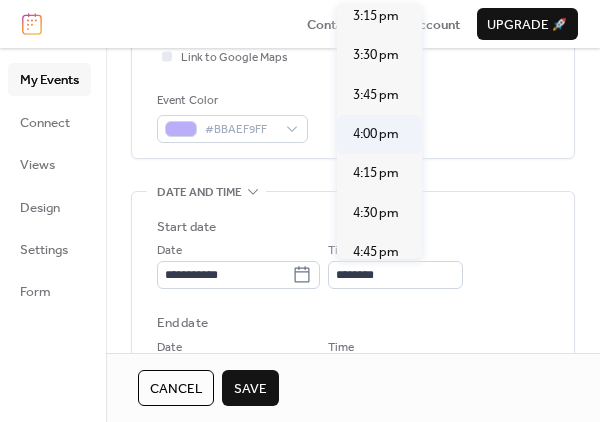 type on "*******" 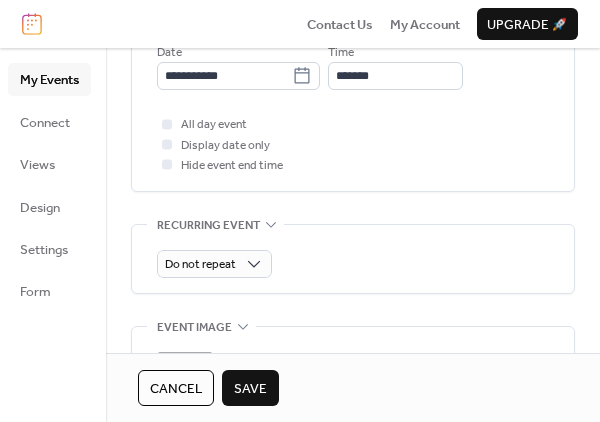 scroll, scrollTop: 785, scrollLeft: 0, axis: vertical 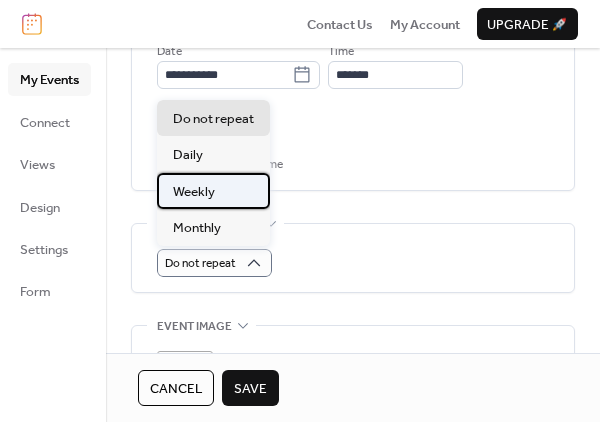 click on "Weekly" at bounding box center [213, 191] 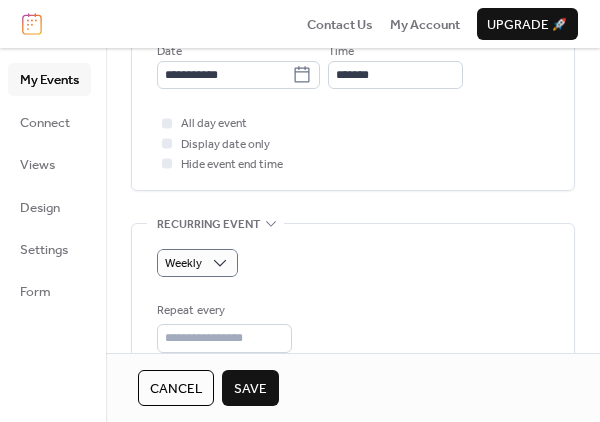 click on "Save" at bounding box center [250, 389] 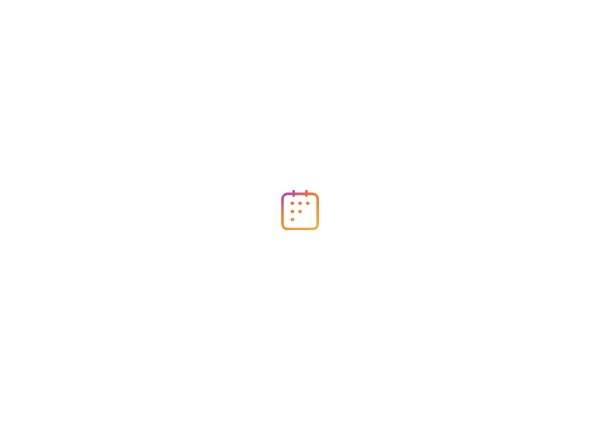 scroll, scrollTop: 0, scrollLeft: 0, axis: both 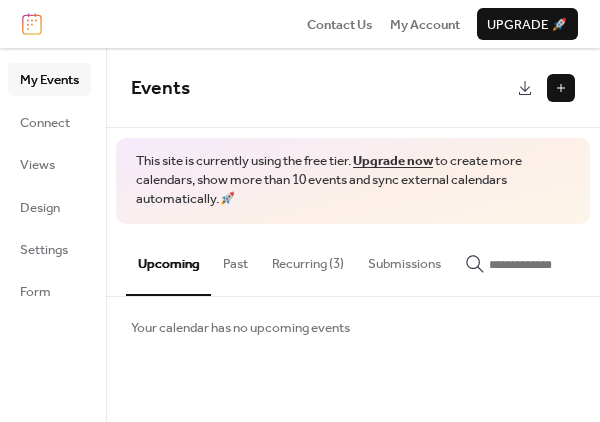 click on "Recurring  (3)" at bounding box center (308, 259) 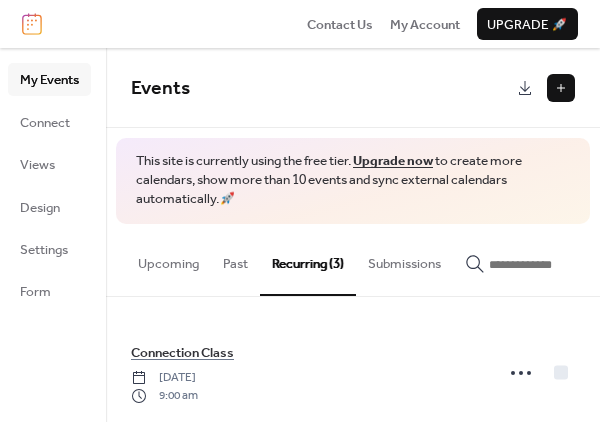click on "Recurring  (3)" at bounding box center [308, 260] 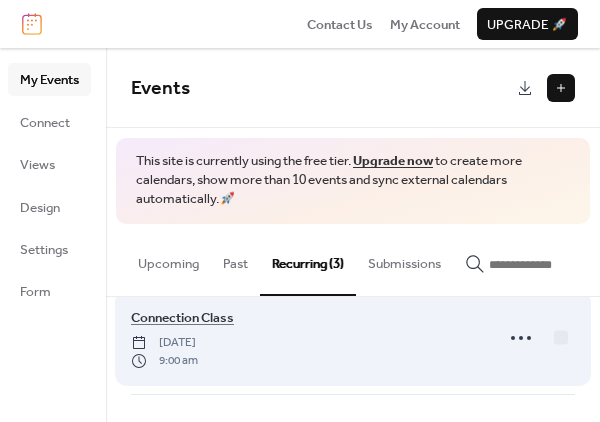 scroll, scrollTop: 35, scrollLeft: 0, axis: vertical 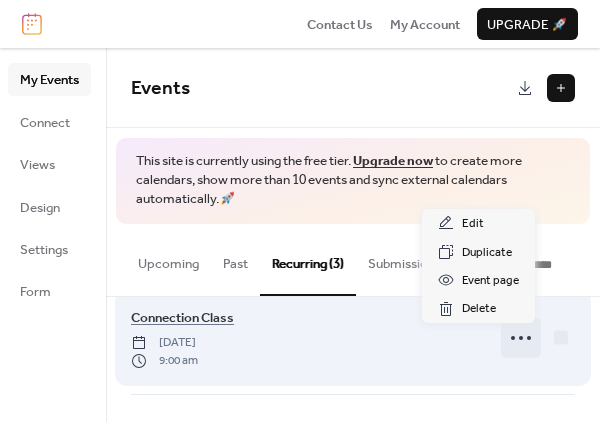 click 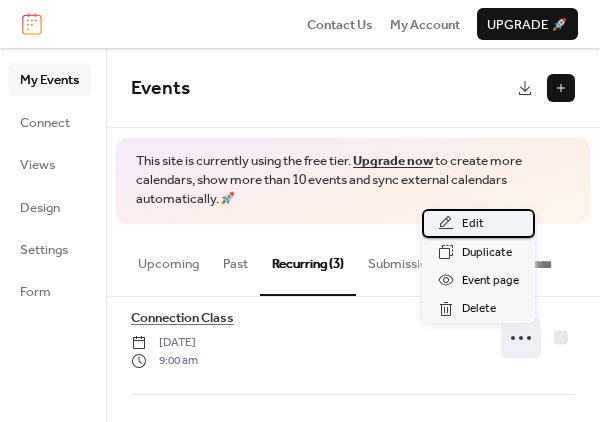 click on "Edit" at bounding box center [473, 224] 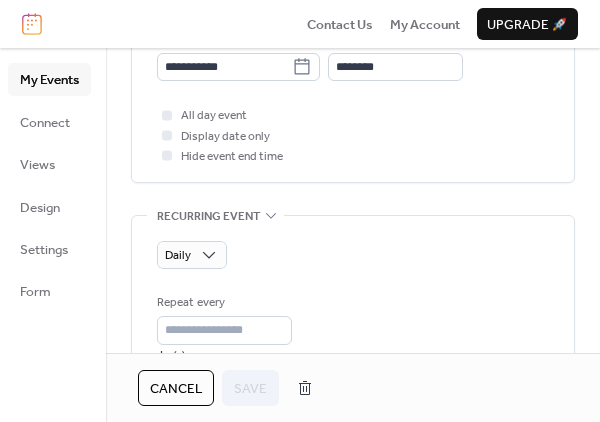scroll, scrollTop: 798, scrollLeft: 0, axis: vertical 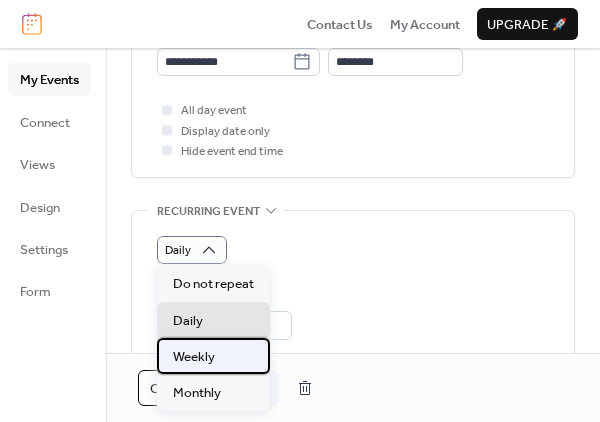 click on "Weekly" at bounding box center (194, 357) 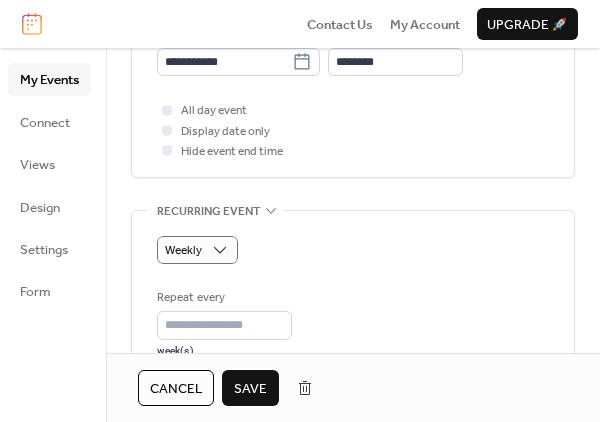 click on "Save" at bounding box center [250, 389] 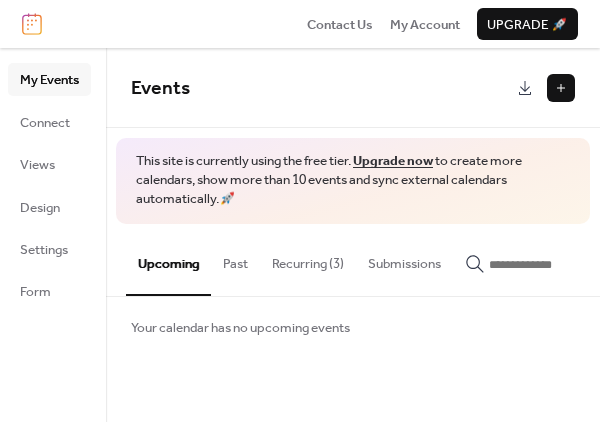 click on "Recurring  (3)" at bounding box center (308, 259) 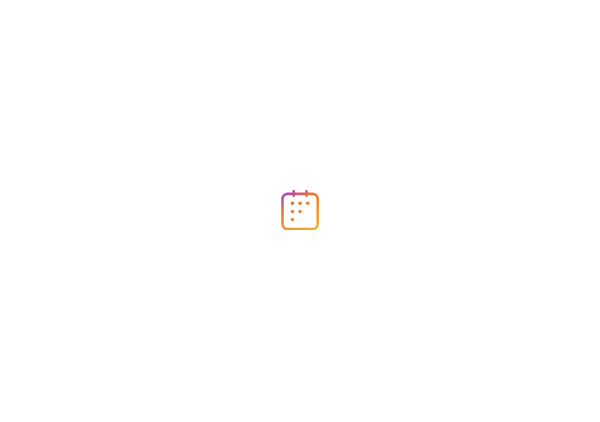 scroll, scrollTop: 0, scrollLeft: 0, axis: both 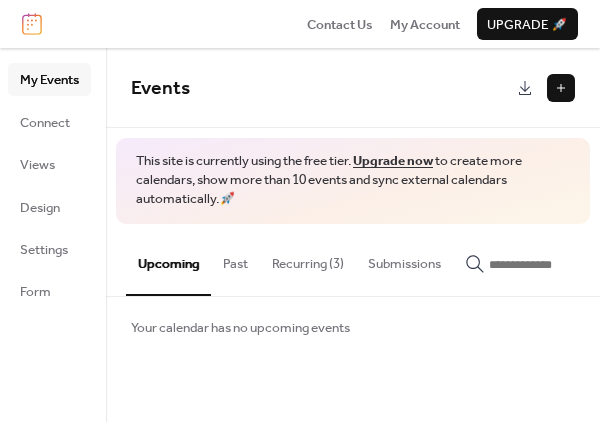 click on "Recurring  (3)" at bounding box center [308, 259] 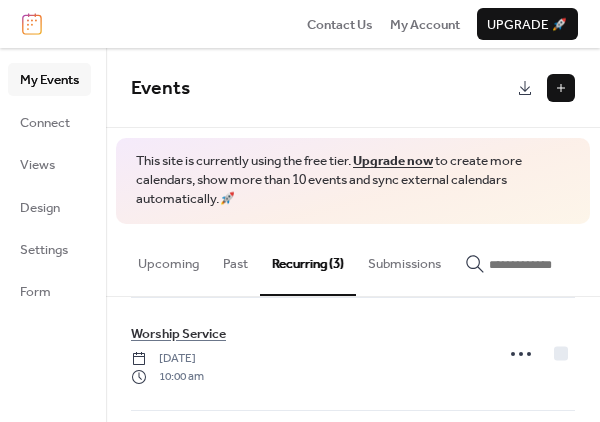 scroll, scrollTop: 132, scrollLeft: 0, axis: vertical 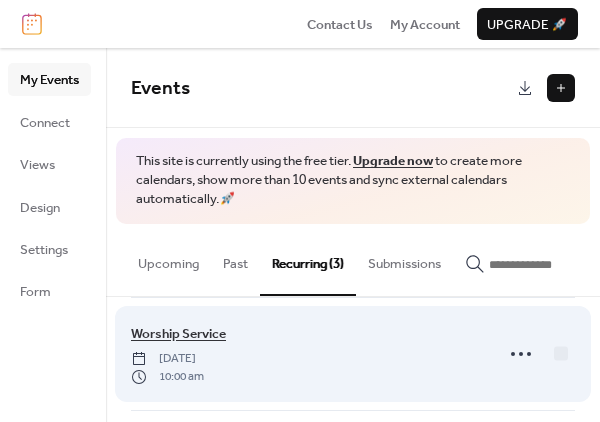 click on "Worship Service" at bounding box center (178, 334) 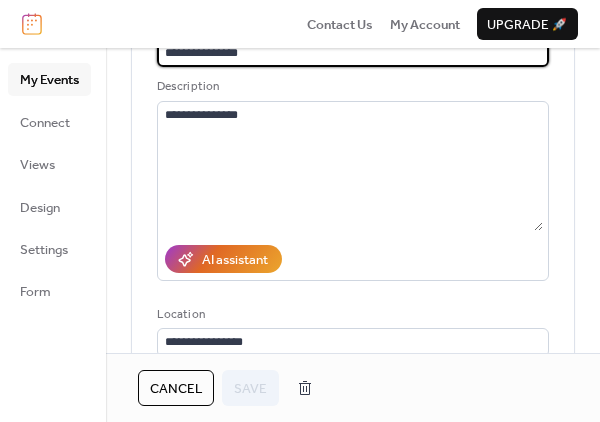 scroll, scrollTop: 240, scrollLeft: 0, axis: vertical 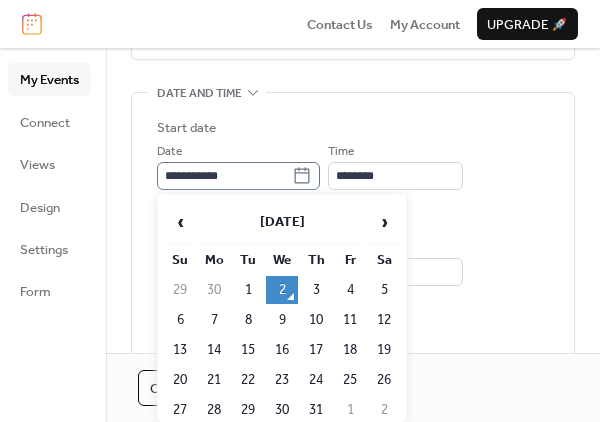 click 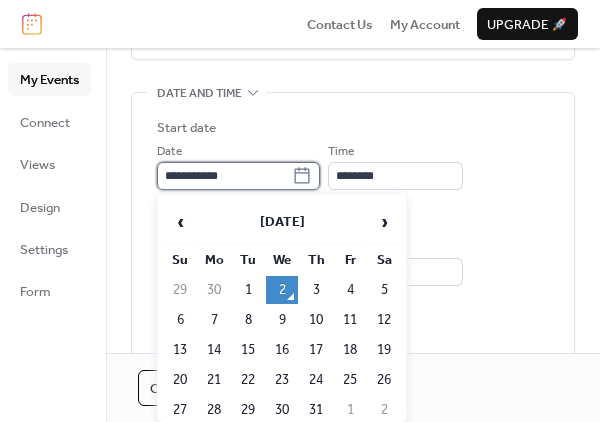 click on "**********" at bounding box center (224, 176) 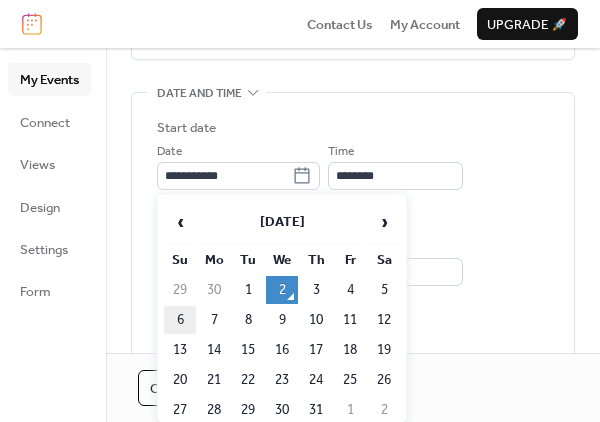 click on "6" at bounding box center (180, 320) 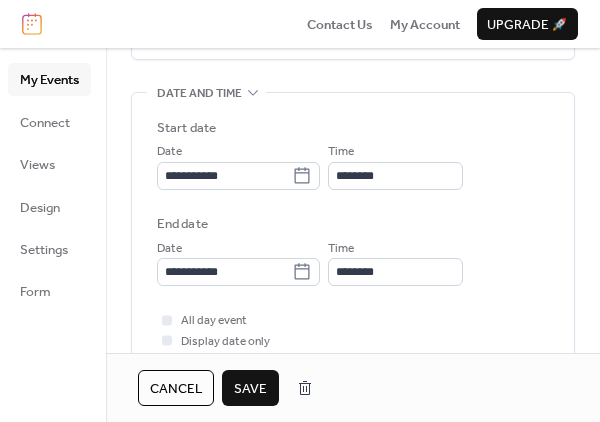 click on "Save" at bounding box center (250, 389) 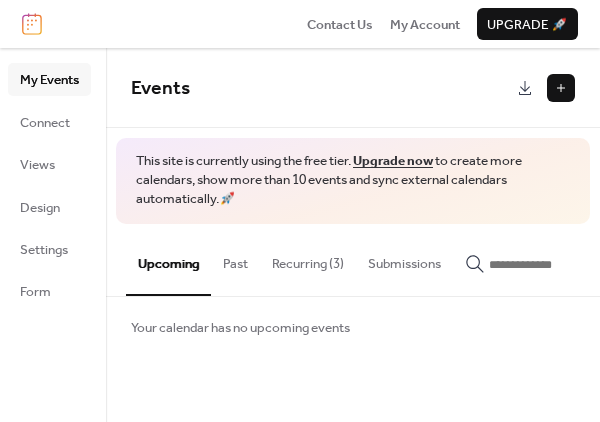 click on "Recurring  (3)" at bounding box center (308, 259) 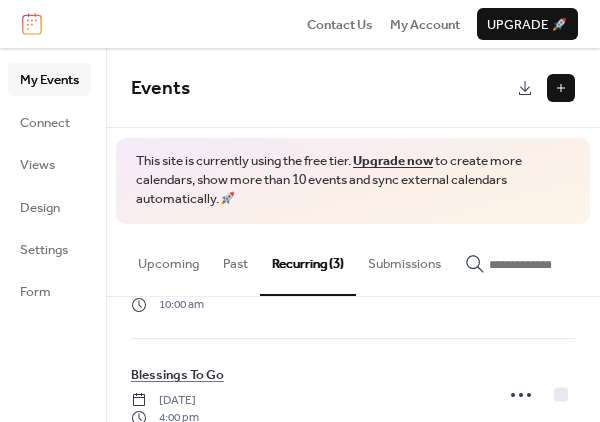 scroll, scrollTop: 257, scrollLeft: 0, axis: vertical 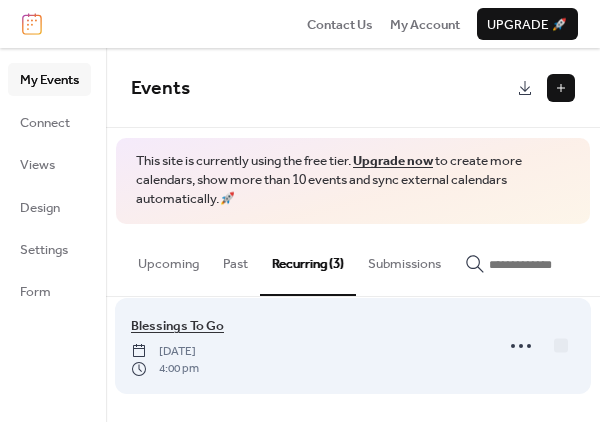 click on "Blessings To Go" at bounding box center [177, 326] 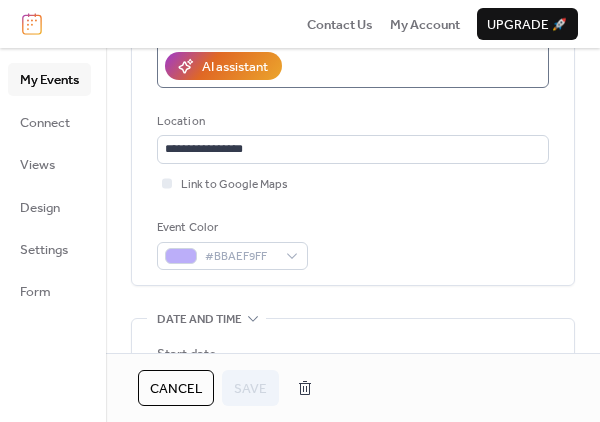 scroll, scrollTop: 473, scrollLeft: 0, axis: vertical 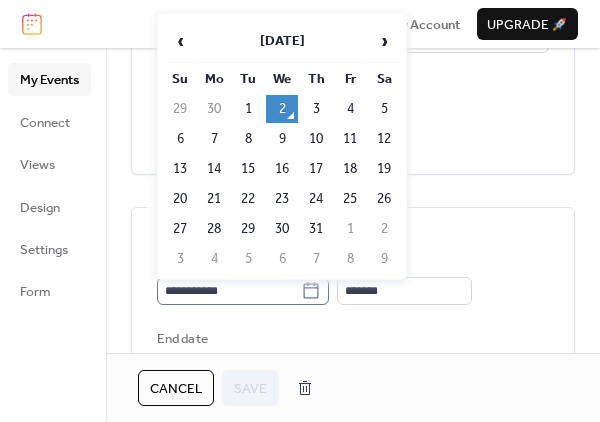 click 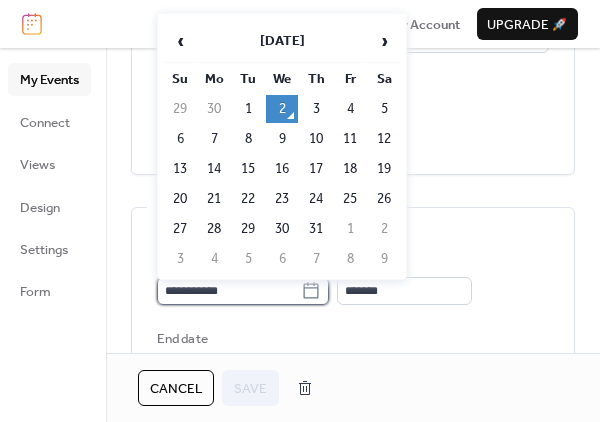 click on "**********" at bounding box center [229, 291] 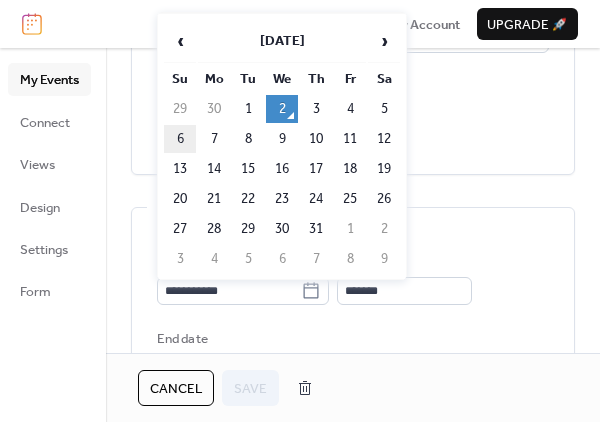scroll, scrollTop: 0, scrollLeft: 0, axis: both 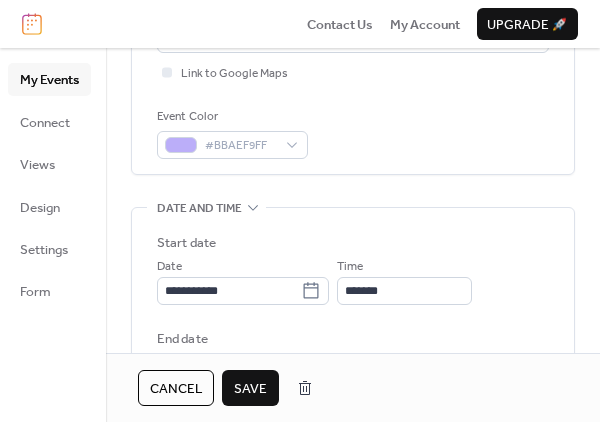 click on "Save" at bounding box center (250, 389) 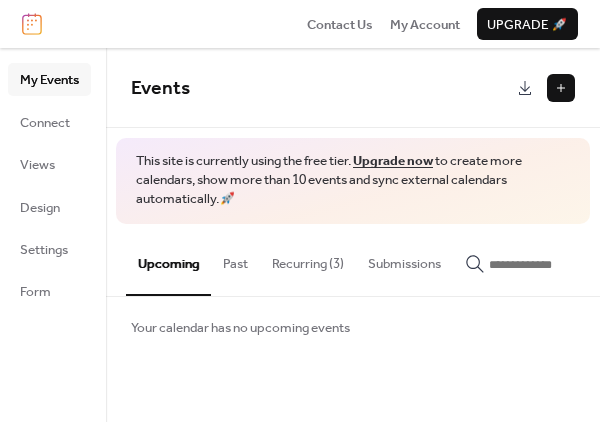 click at bounding box center [561, 88] 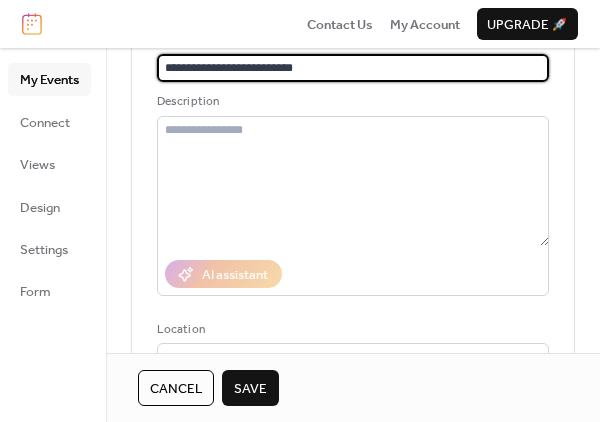 scroll, scrollTop: 153, scrollLeft: 0, axis: vertical 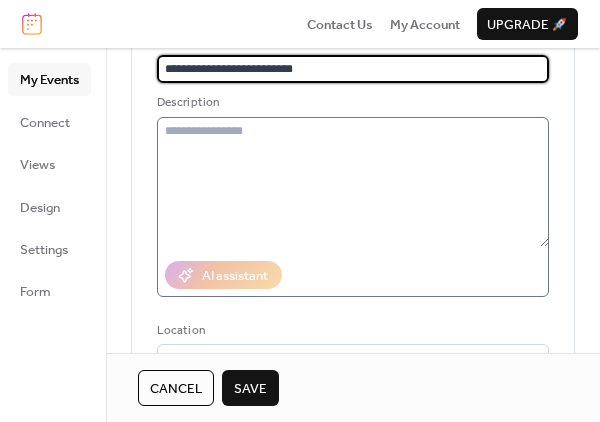 type on "**********" 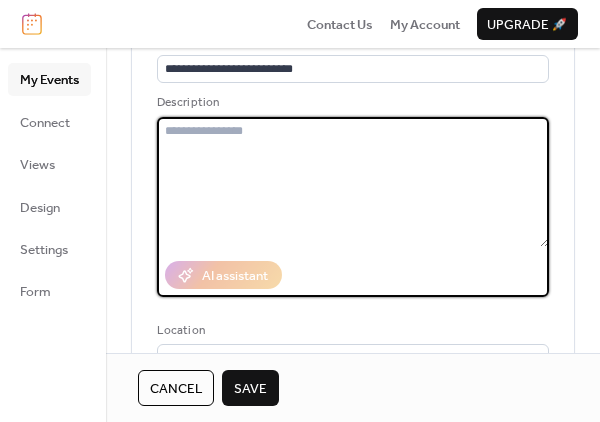 click at bounding box center (353, 182) 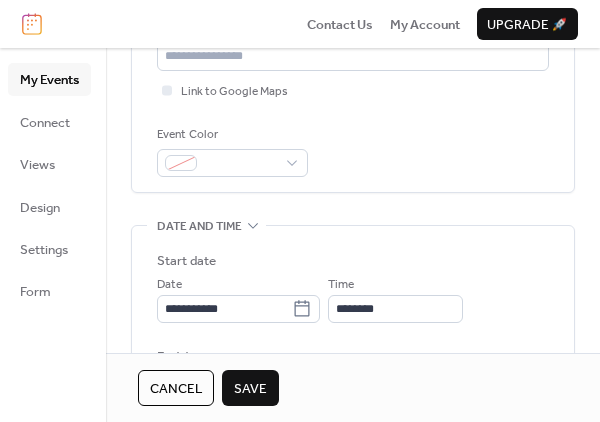 scroll, scrollTop: 468, scrollLeft: 0, axis: vertical 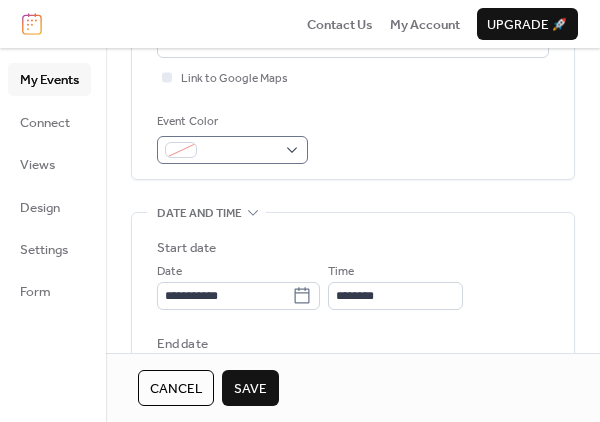 type on "**********" 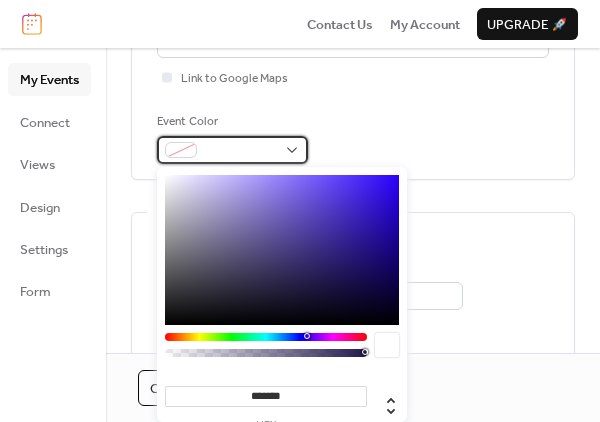 click at bounding box center [232, 150] 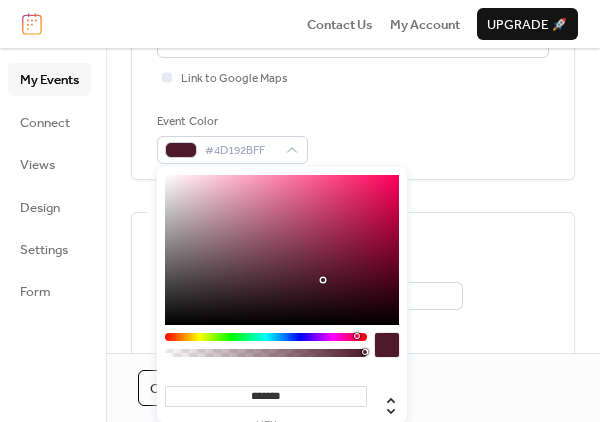 click at bounding box center [266, 337] 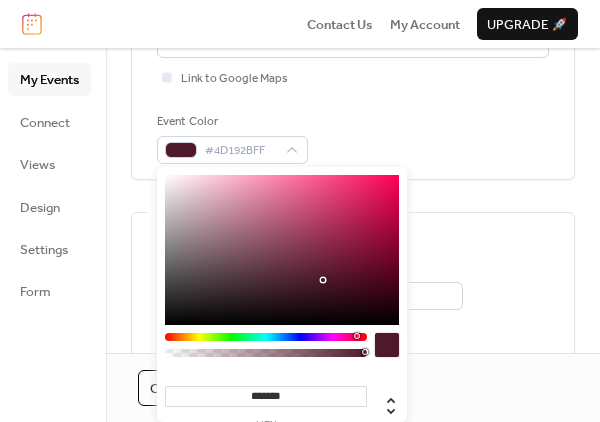 type on "*******" 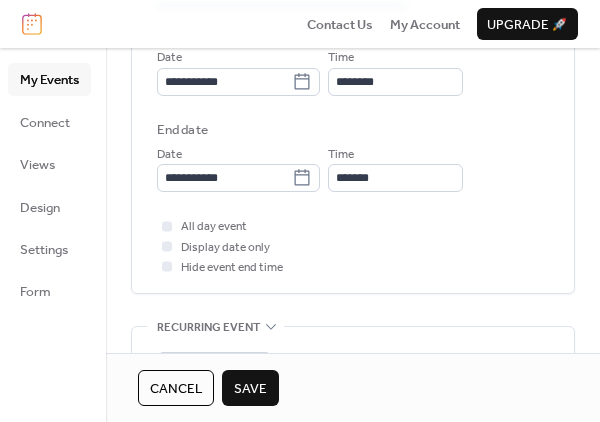 scroll, scrollTop: 682, scrollLeft: 0, axis: vertical 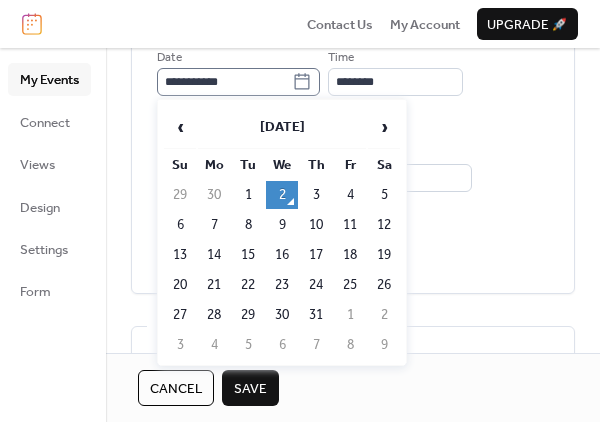 click 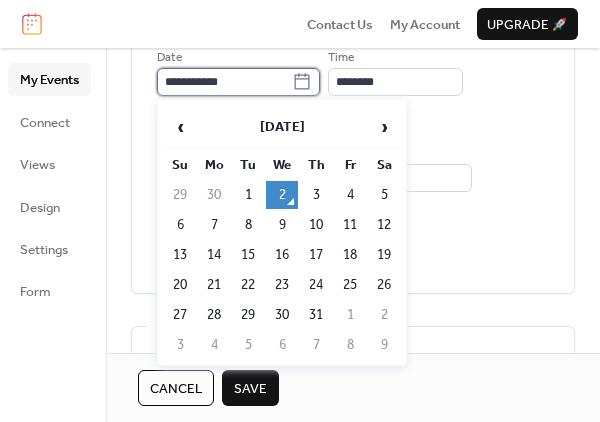 click on "**********" at bounding box center (224, 82) 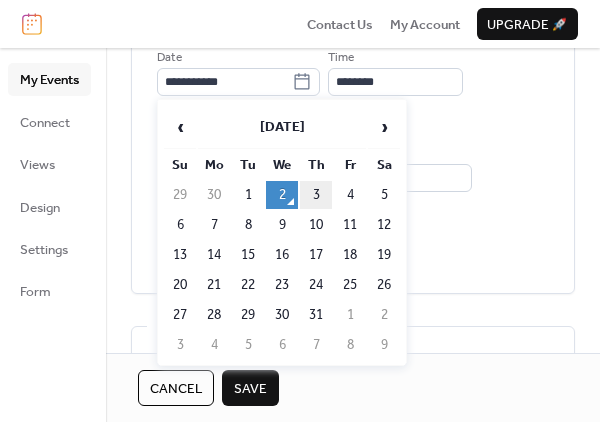 click on "3" at bounding box center [316, 195] 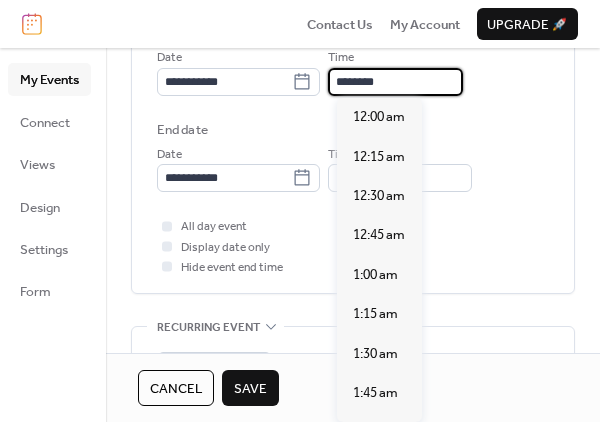 click on "********" at bounding box center (395, 82) 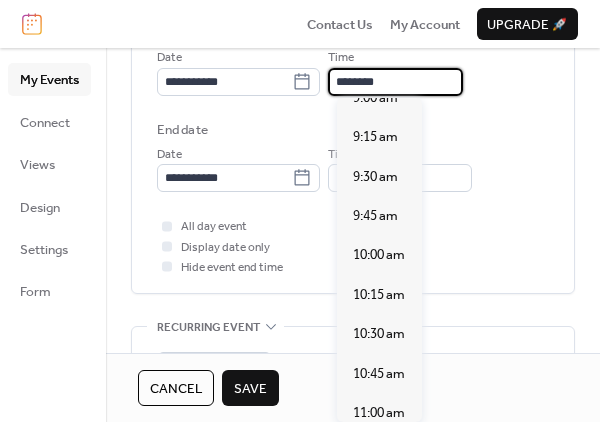 scroll, scrollTop: 1423, scrollLeft: 0, axis: vertical 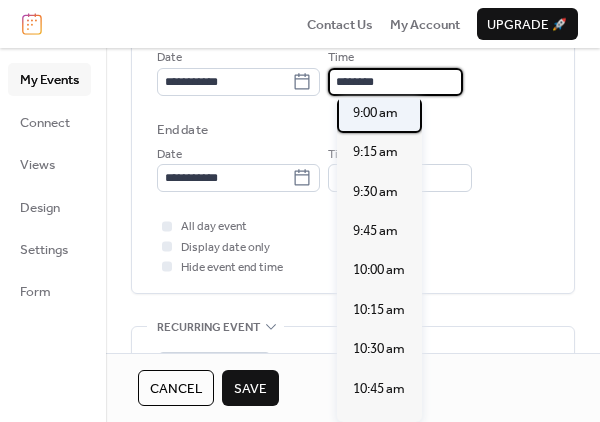 click on "9:00 am" at bounding box center (375, 113) 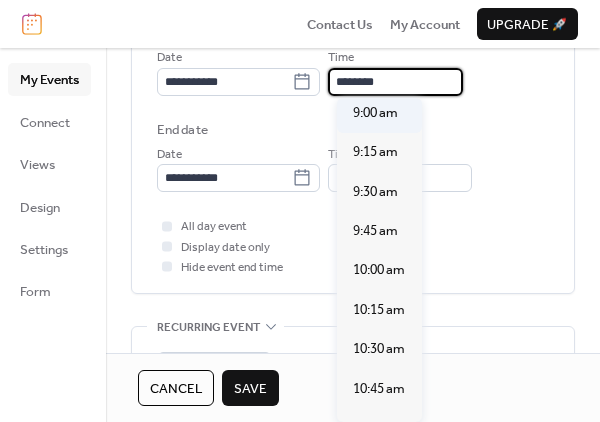 type on "*******" 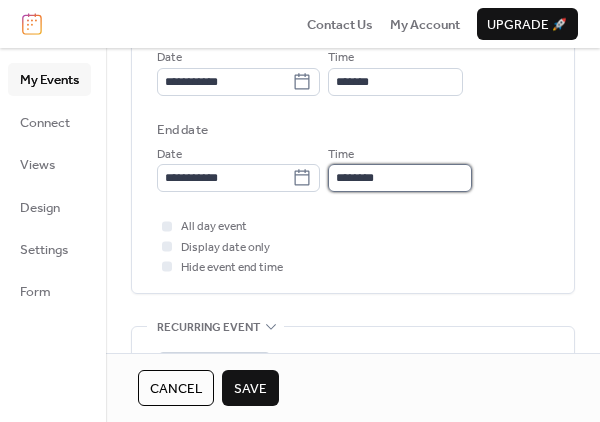 click on "********" at bounding box center (400, 178) 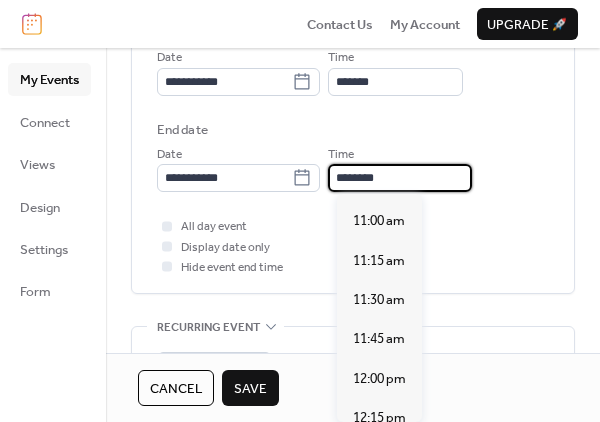 scroll, scrollTop: 267, scrollLeft: 0, axis: vertical 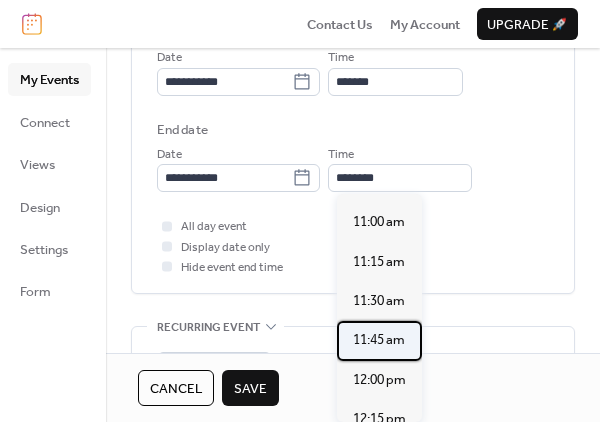 click on "11:45 am" at bounding box center [379, 340] 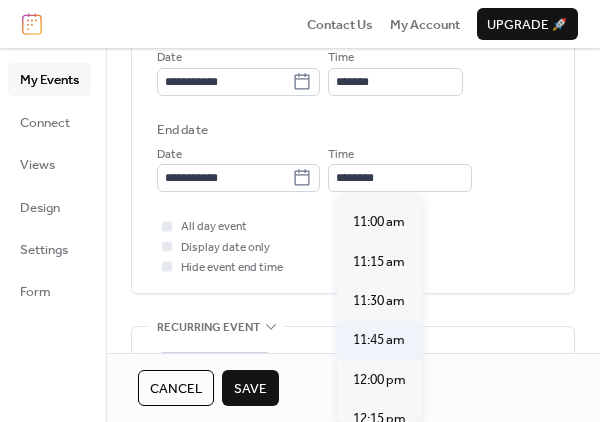 type on "********" 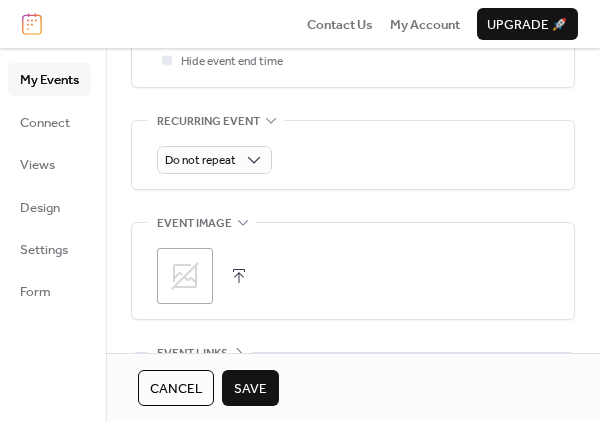 scroll, scrollTop: 889, scrollLeft: 0, axis: vertical 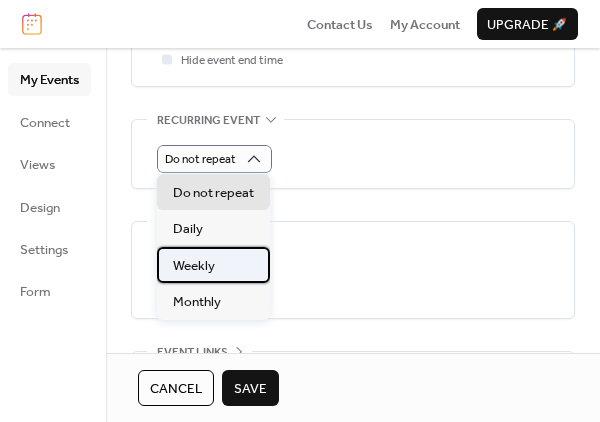 click on "Weekly" at bounding box center [213, 265] 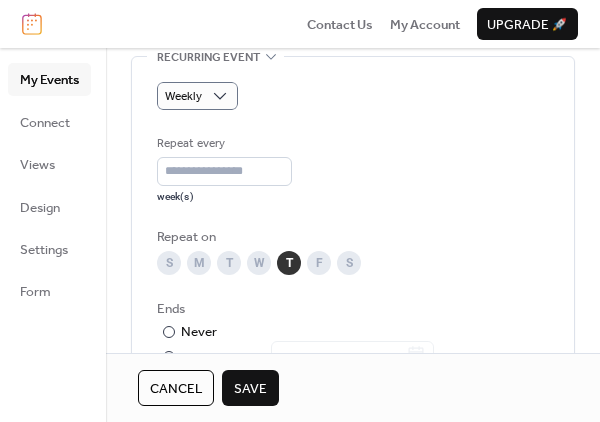scroll, scrollTop: 956, scrollLeft: 0, axis: vertical 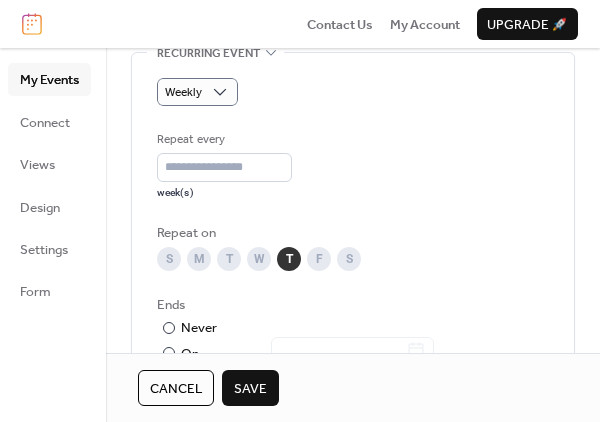 click on "T" at bounding box center (229, 259) 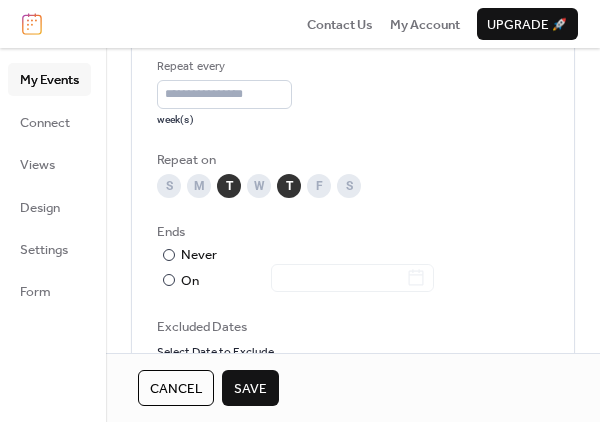 scroll, scrollTop: 1052, scrollLeft: 0, axis: vertical 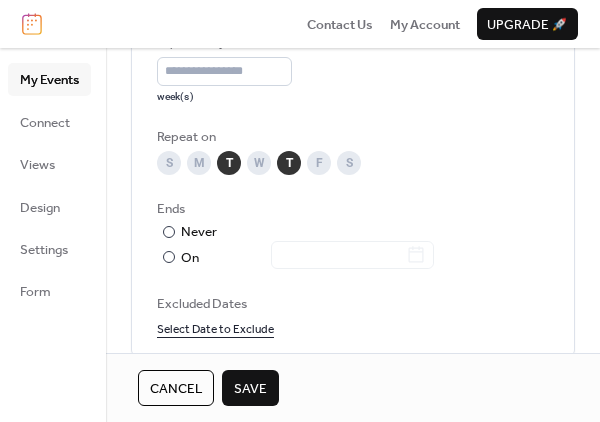 click on "Save" at bounding box center (250, 389) 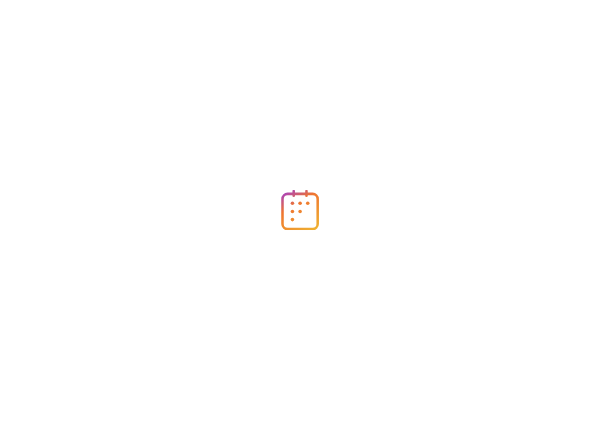 scroll, scrollTop: 0, scrollLeft: 0, axis: both 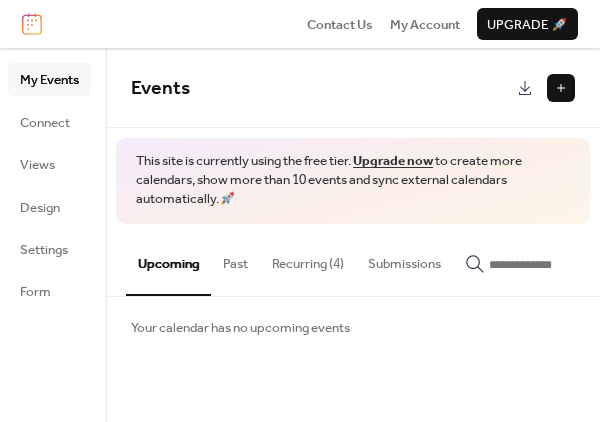 click on "Recurring  (4)" at bounding box center (308, 259) 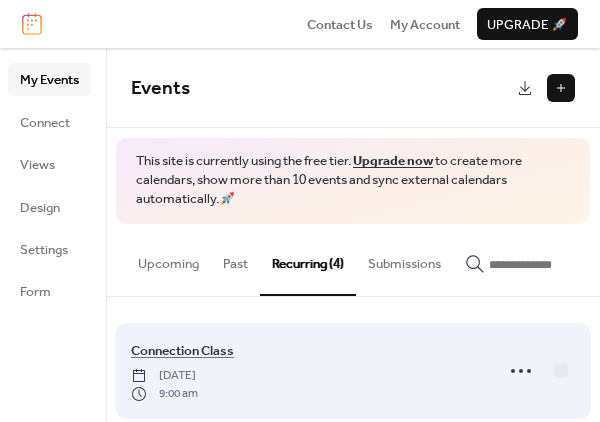 scroll, scrollTop: 0, scrollLeft: 0, axis: both 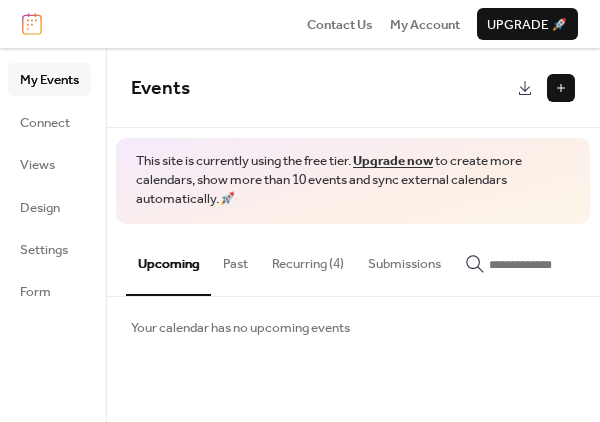 click on "Recurring  (4)" at bounding box center (308, 259) 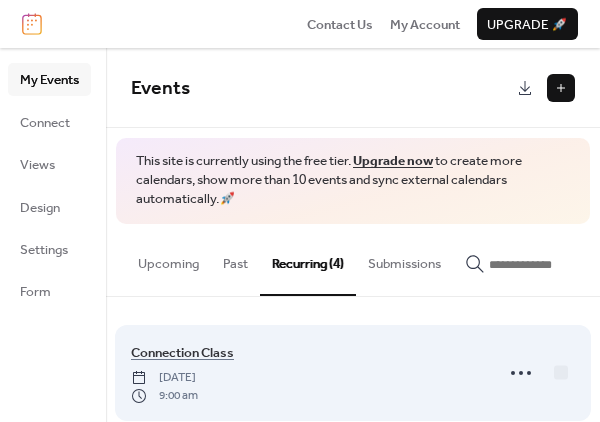 scroll, scrollTop: 133, scrollLeft: 0, axis: vertical 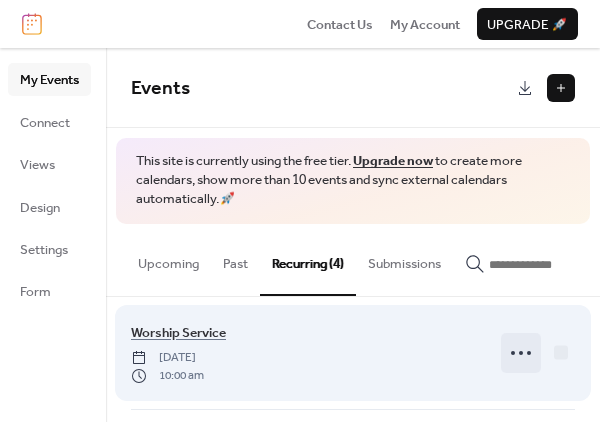 click 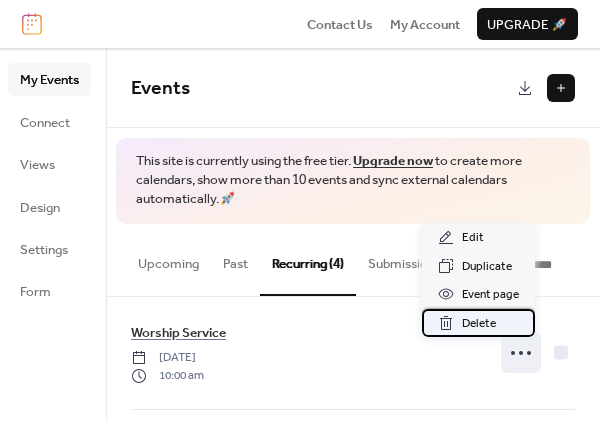 click on "Delete" at bounding box center [479, 324] 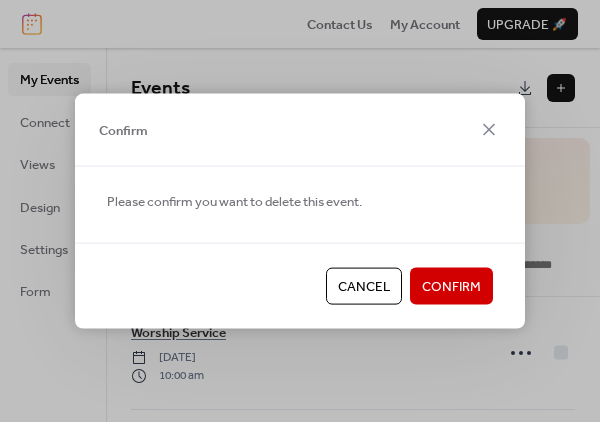 click on "Confirm" at bounding box center (451, 287) 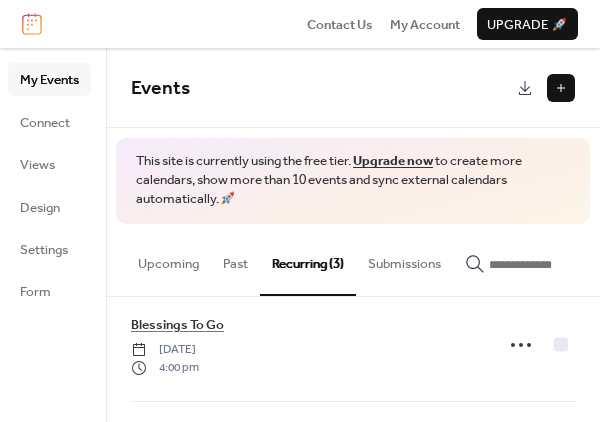 scroll, scrollTop: 141, scrollLeft: 0, axis: vertical 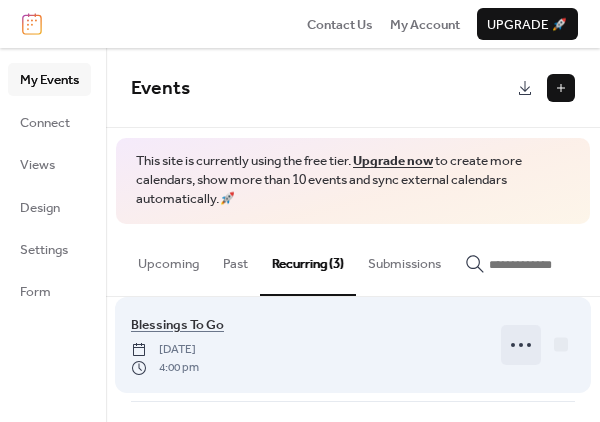 click 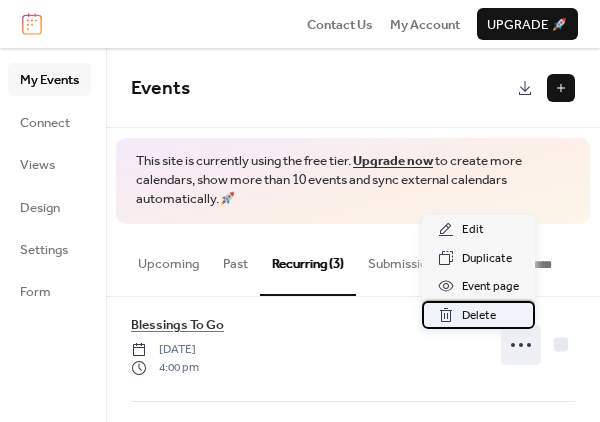click on "Delete" at bounding box center [479, 316] 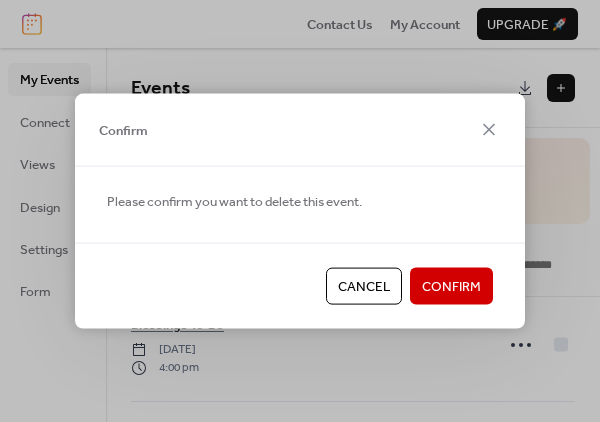click on "Confirm" at bounding box center (451, 287) 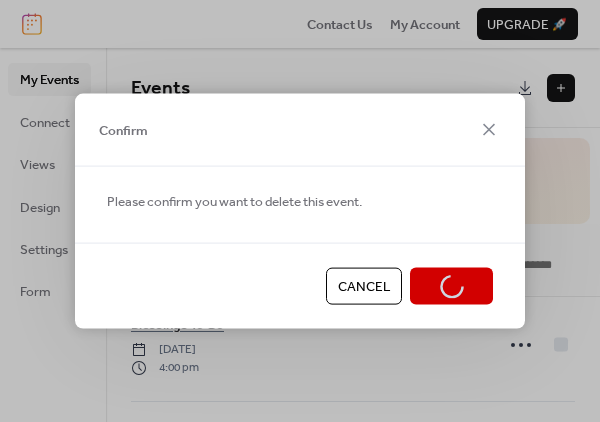 scroll, scrollTop: 29, scrollLeft: 0, axis: vertical 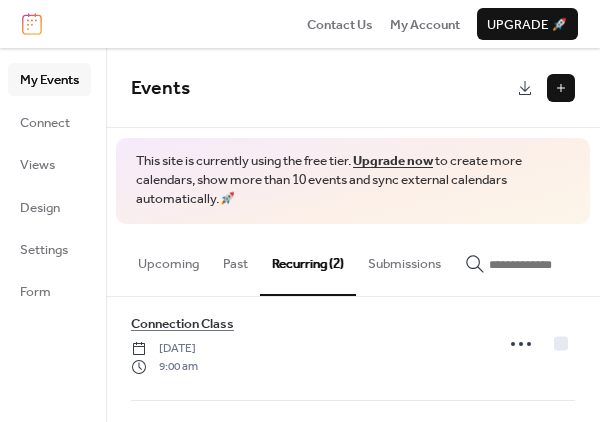 click at bounding box center (561, 88) 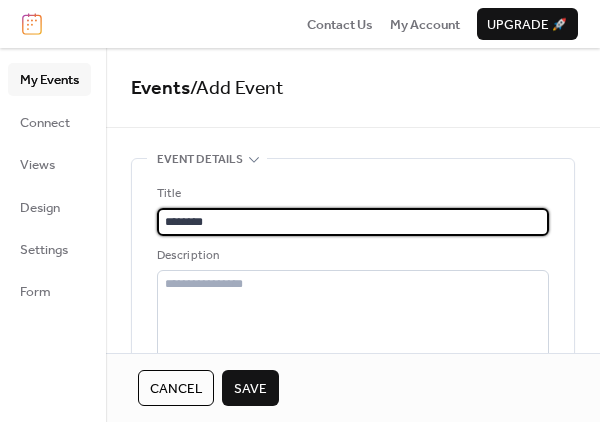 type on "**********" 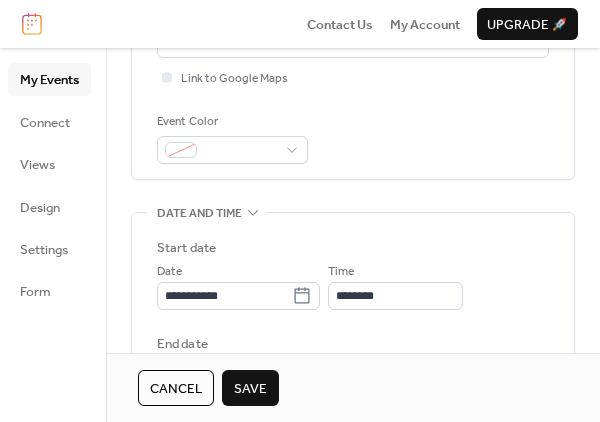 scroll, scrollTop: 468, scrollLeft: 0, axis: vertical 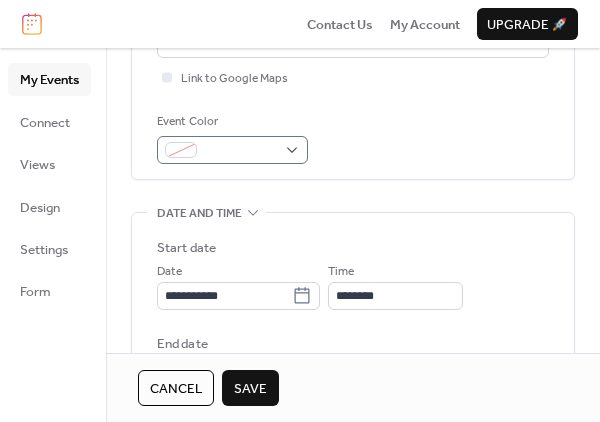 type on "**********" 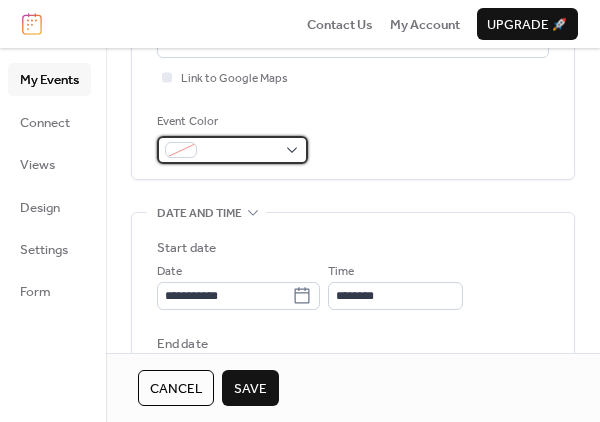 click at bounding box center (232, 150) 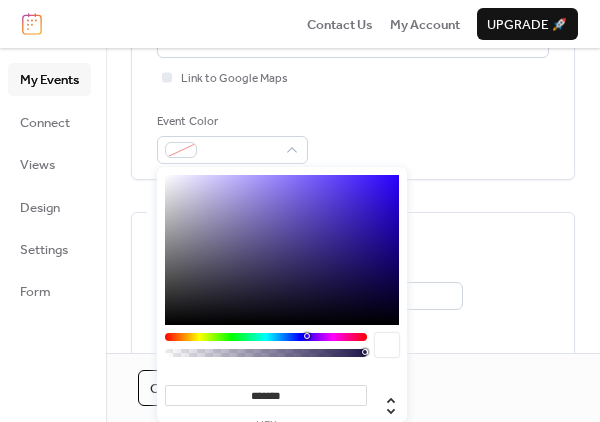 type on "*******" 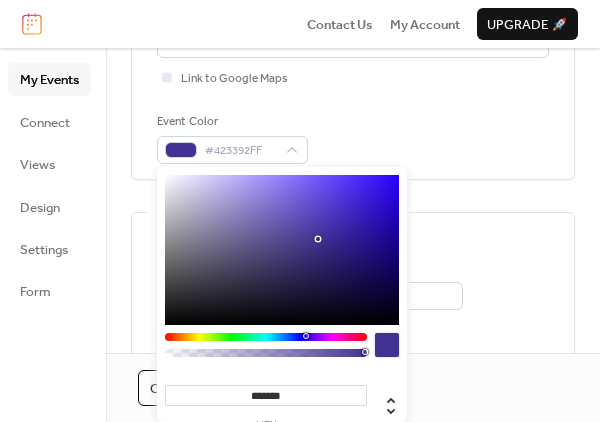 click at bounding box center (282, 250) 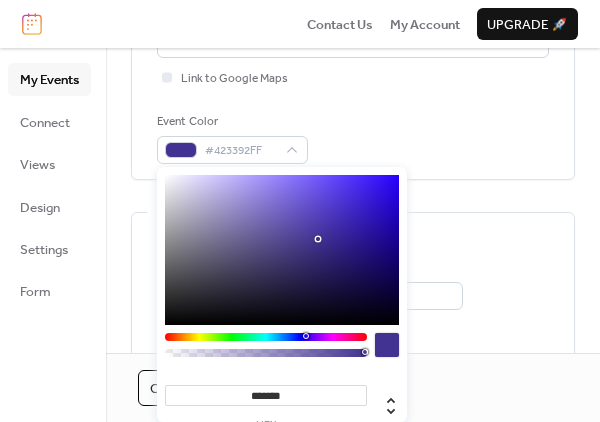 click on "Cancel Save" at bounding box center [353, 387] 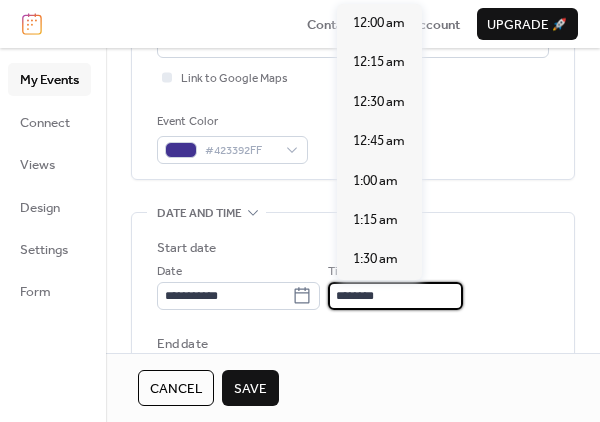 click on "********" at bounding box center [395, 296] 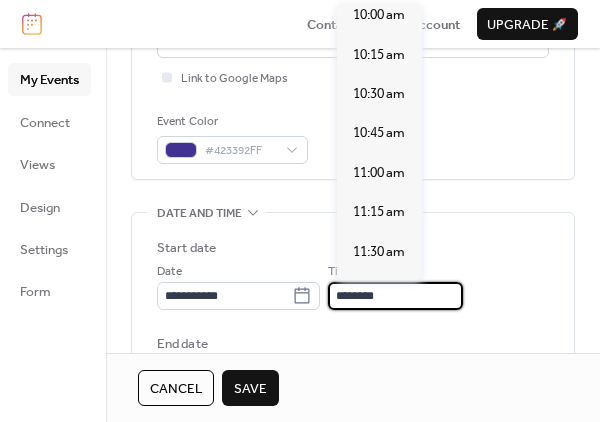 scroll, scrollTop: 1581, scrollLeft: 0, axis: vertical 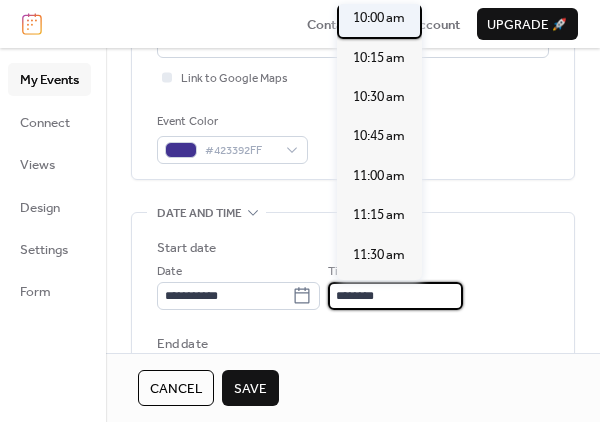 click on "10:00 am" at bounding box center [379, 18] 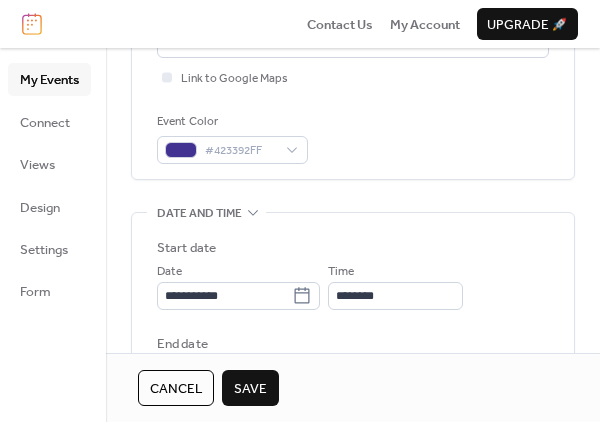 type on "********" 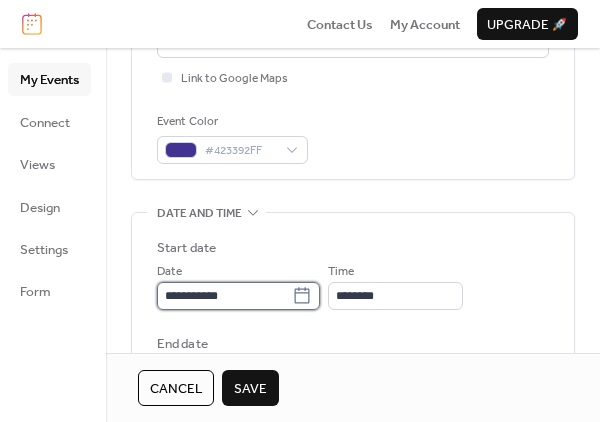 click on "**********" at bounding box center [224, 296] 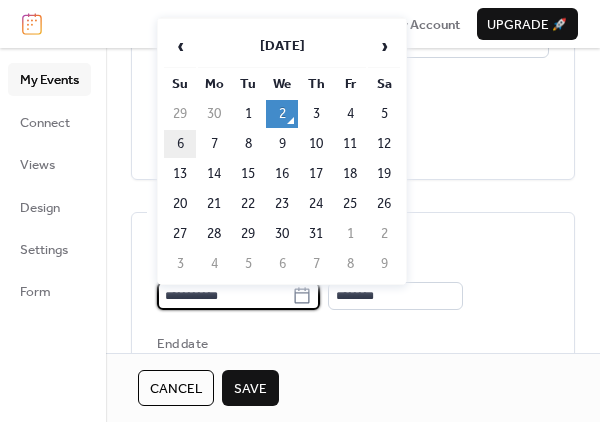 click on "6" at bounding box center (180, 144) 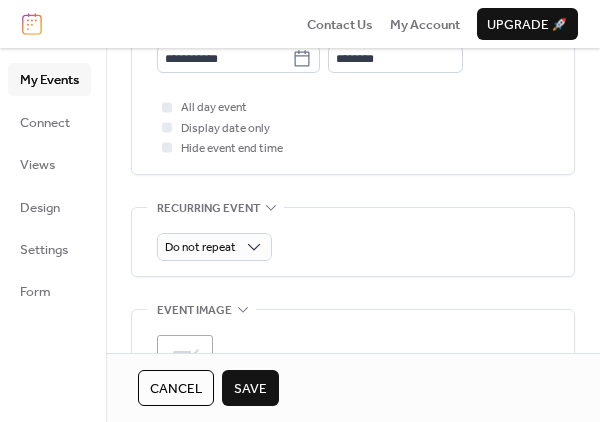 scroll, scrollTop: 802, scrollLeft: 0, axis: vertical 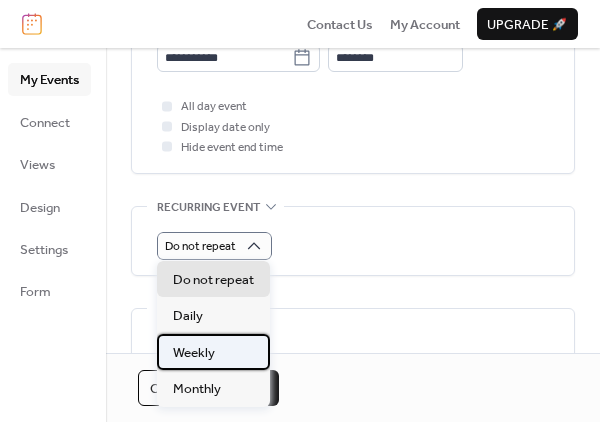 click on "Weekly" at bounding box center [213, 352] 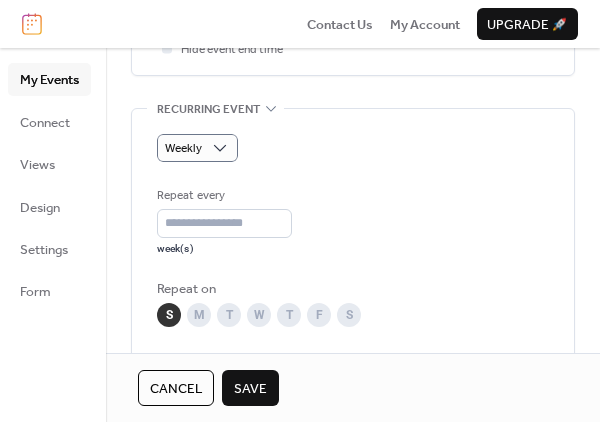 scroll, scrollTop: 897, scrollLeft: 0, axis: vertical 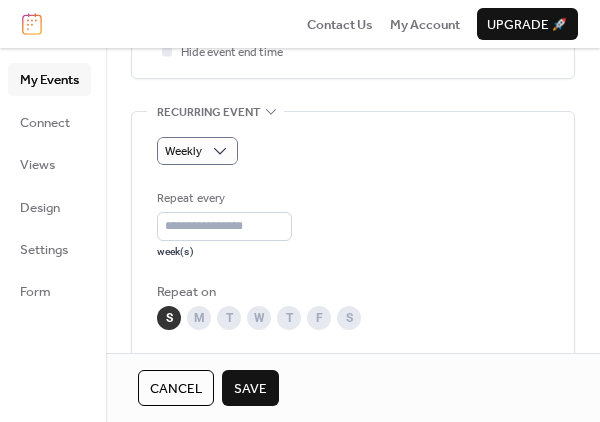 click on "Save" at bounding box center [250, 389] 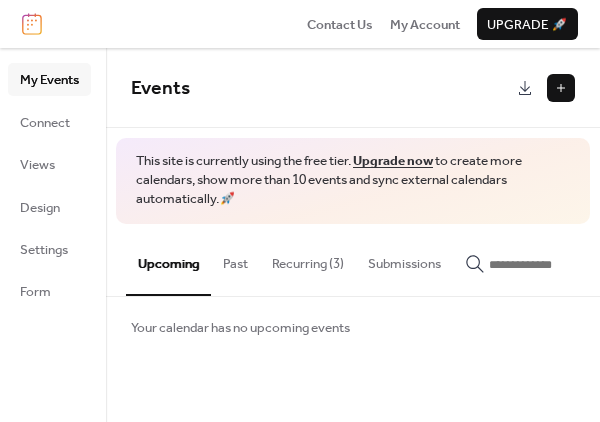click at bounding box center (561, 88) 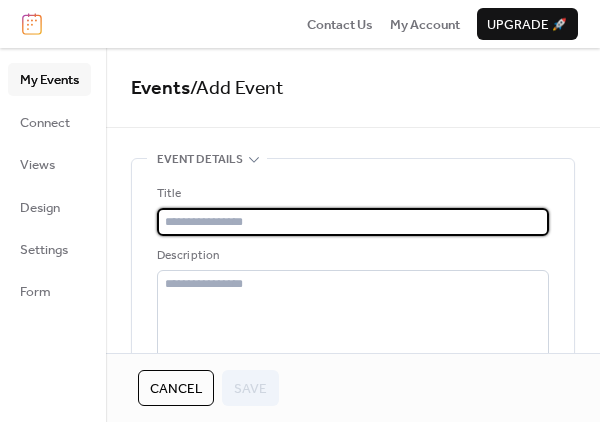 click at bounding box center [353, 222] 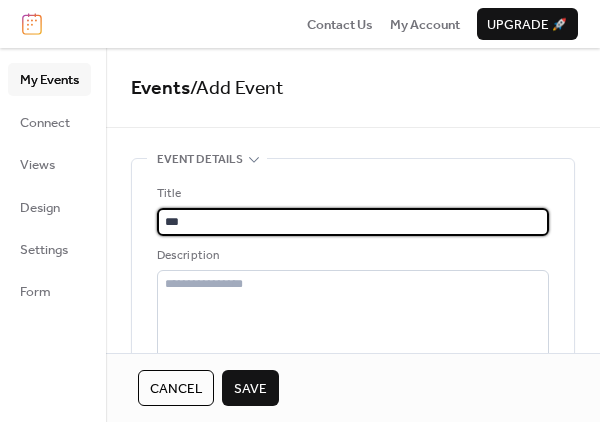 type on "**********" 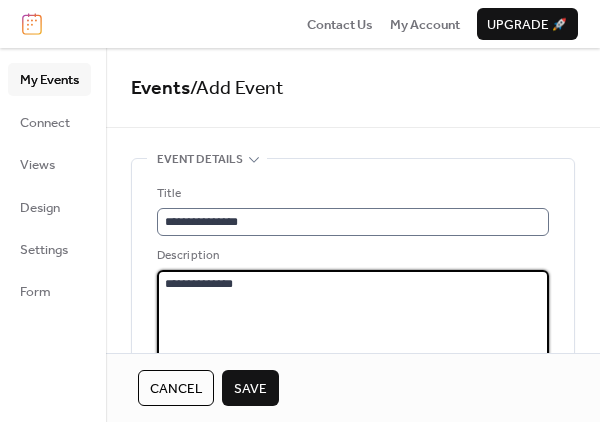 scroll, scrollTop: 0, scrollLeft: 0, axis: both 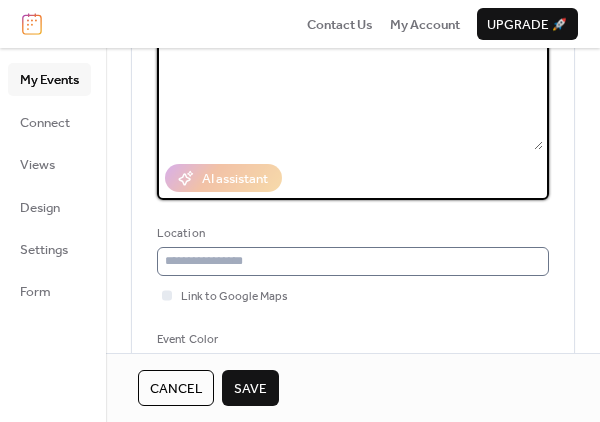 type on "**********" 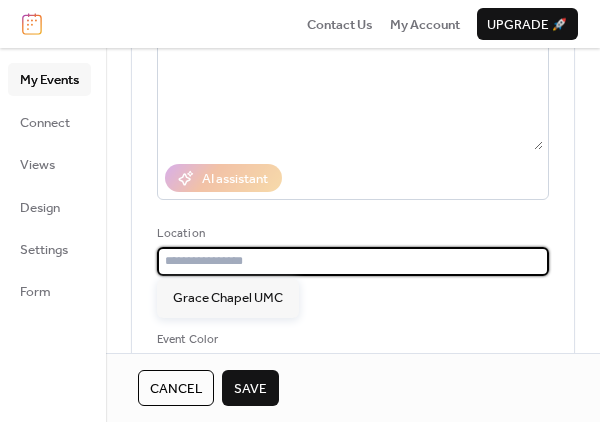 click at bounding box center (353, 261) 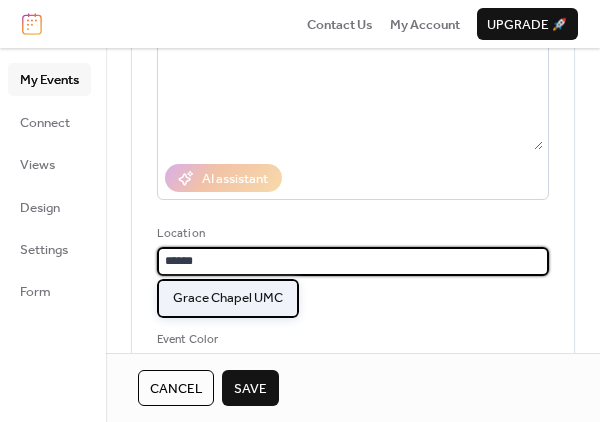 click on "Grace Chapel UMC" at bounding box center (228, 298) 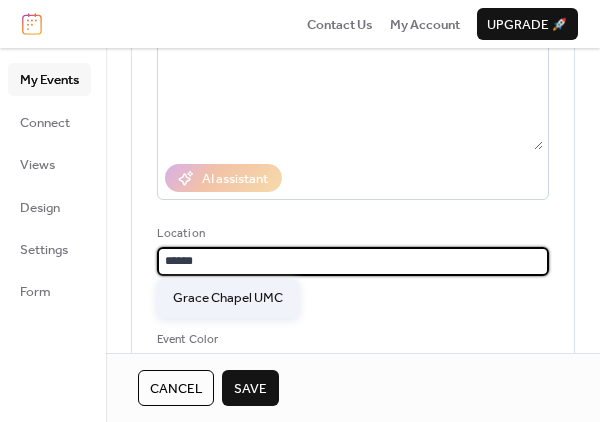 type on "**********" 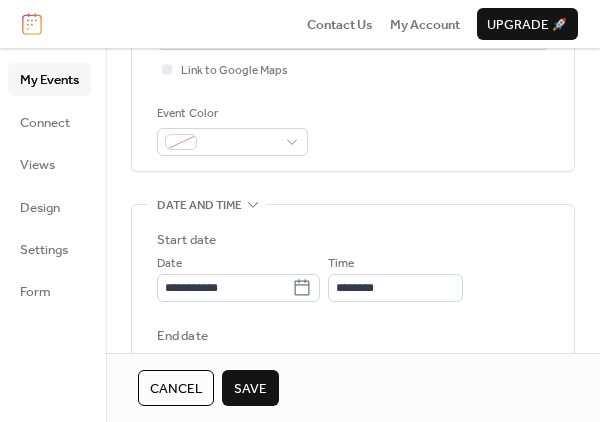 scroll, scrollTop: 480, scrollLeft: 0, axis: vertical 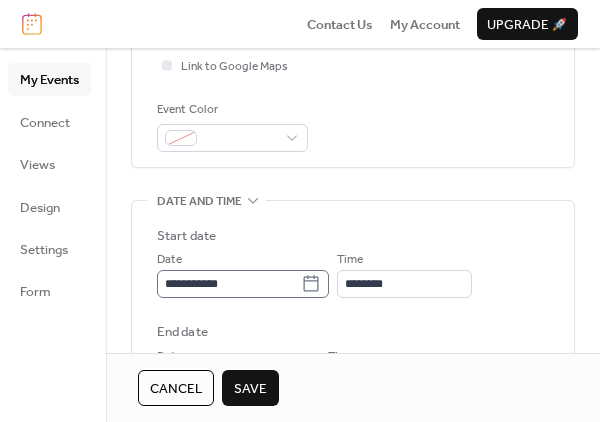 click 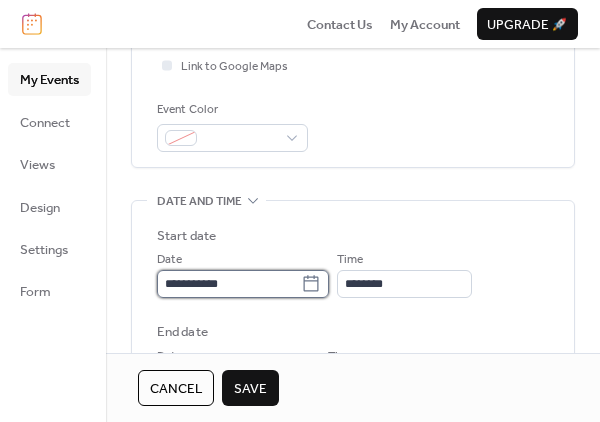 click on "**********" at bounding box center [229, 284] 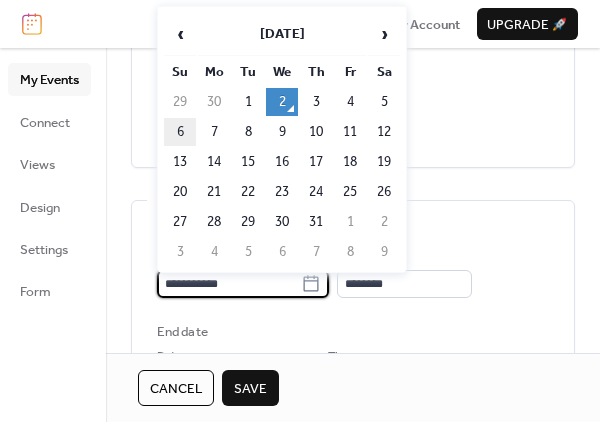 scroll, scrollTop: 0, scrollLeft: 0, axis: both 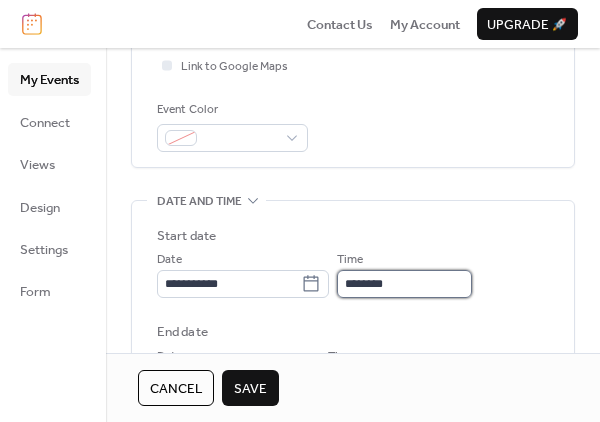 click on "********" at bounding box center (404, 284) 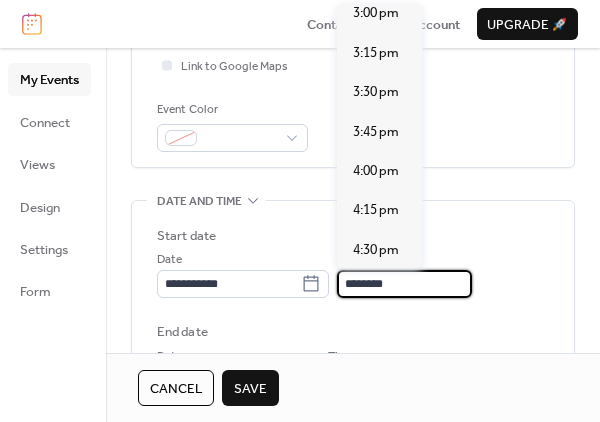 scroll, scrollTop: 2369, scrollLeft: 0, axis: vertical 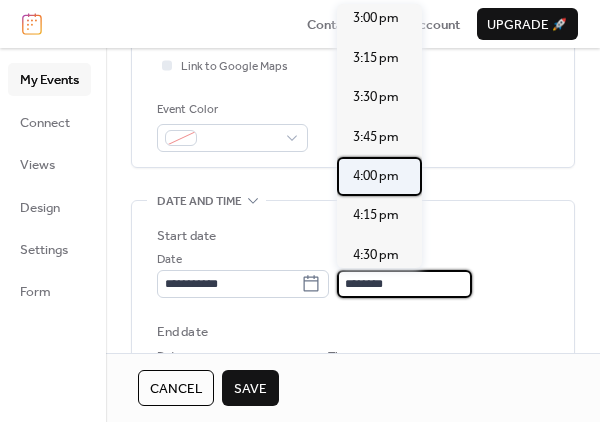 click on "4:00 pm" at bounding box center [376, 176] 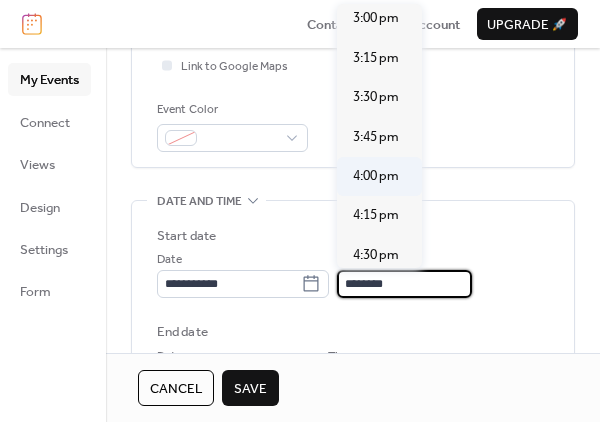 type on "*******" 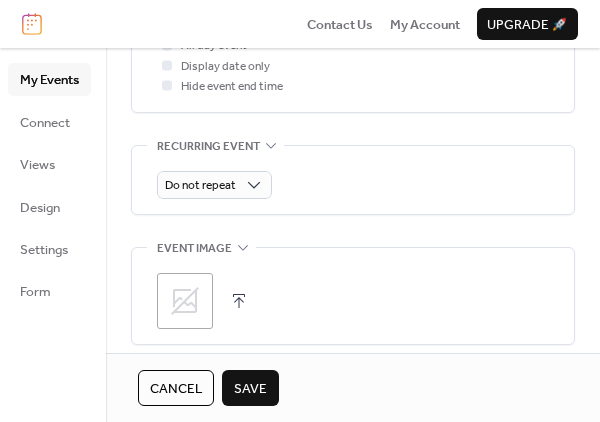 scroll, scrollTop: 861, scrollLeft: 0, axis: vertical 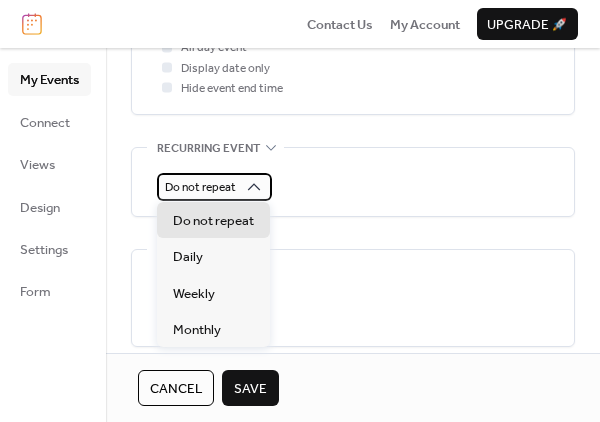 click on "Do not repeat" at bounding box center [214, 187] 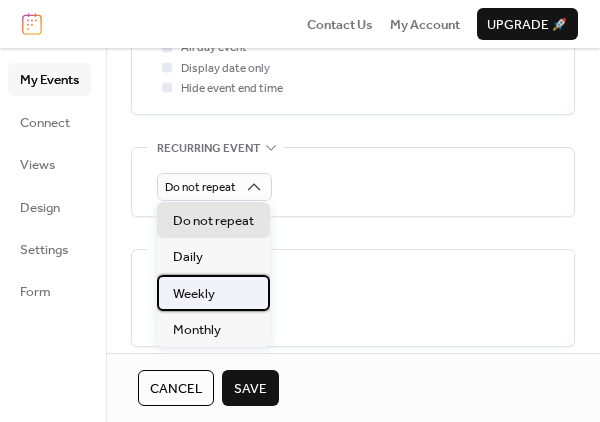 click on "Weekly" at bounding box center [194, 294] 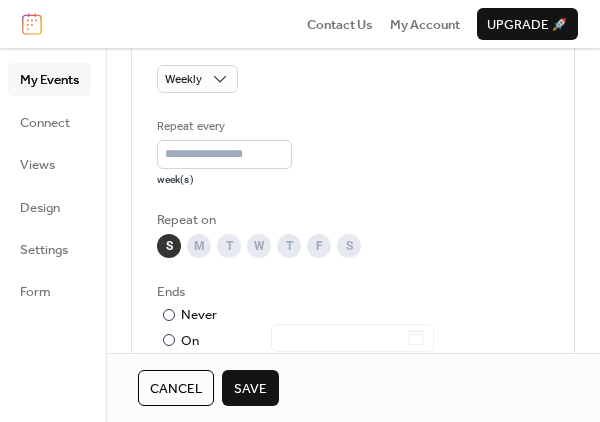 scroll, scrollTop: 968, scrollLeft: 0, axis: vertical 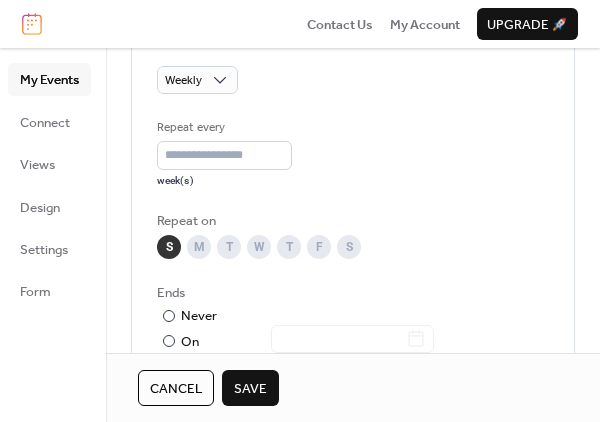 click on "Save" at bounding box center (250, 389) 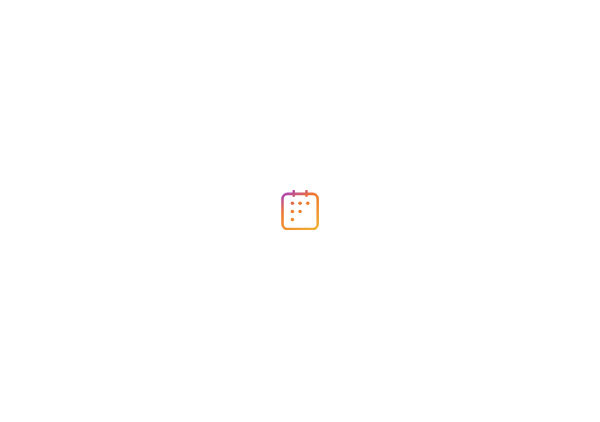 scroll, scrollTop: 0, scrollLeft: 0, axis: both 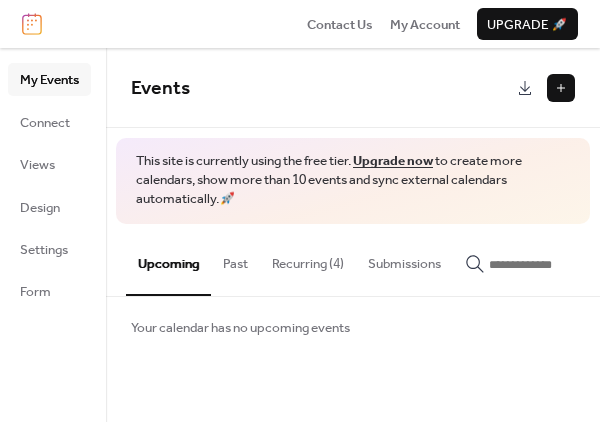 click on "This site is currently using the free tier.   Upgrade now   to create more calendars, show more than 10 events and sync external calendars automatically. 🚀" at bounding box center [353, 180] 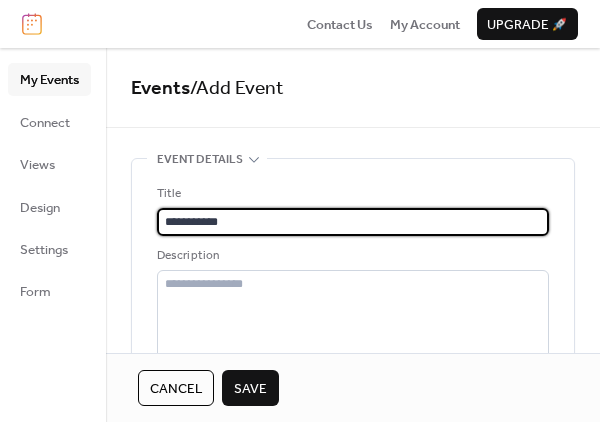type on "**********" 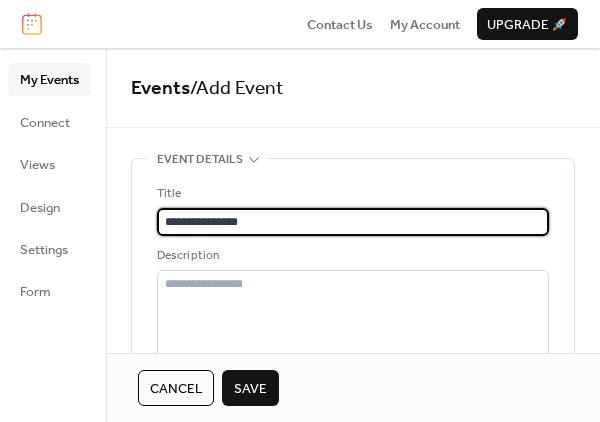 type on "**********" 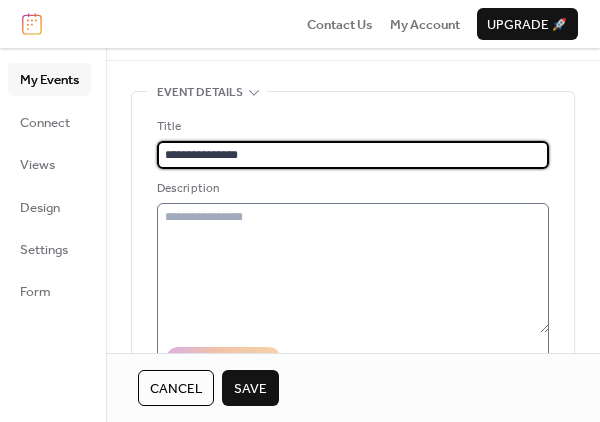 scroll, scrollTop: 68, scrollLeft: 0, axis: vertical 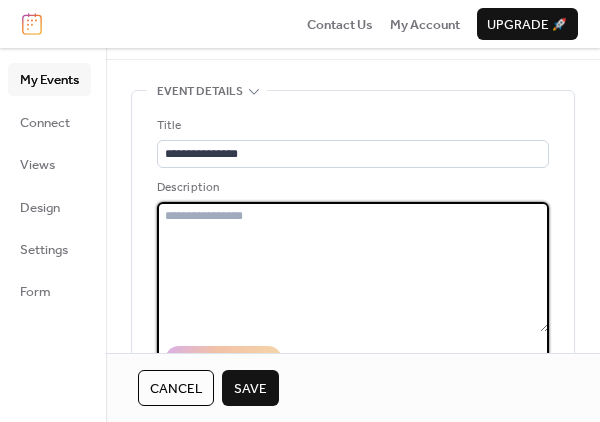 click at bounding box center [353, 267] 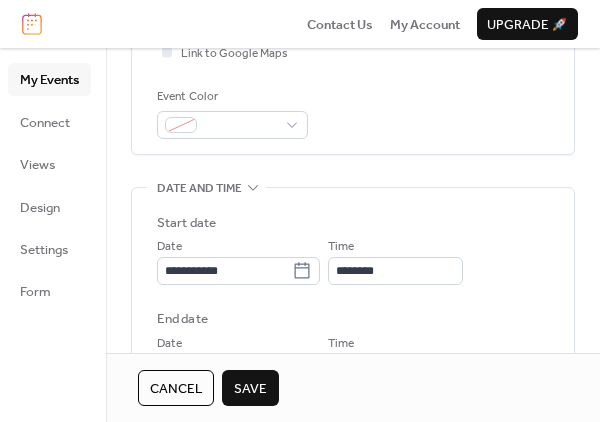 scroll, scrollTop: 495, scrollLeft: 0, axis: vertical 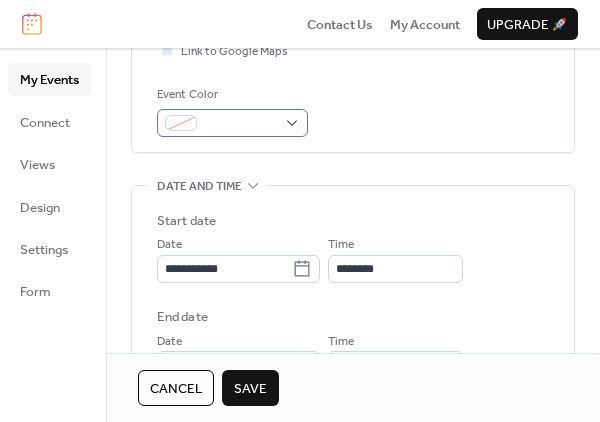 type on "**********" 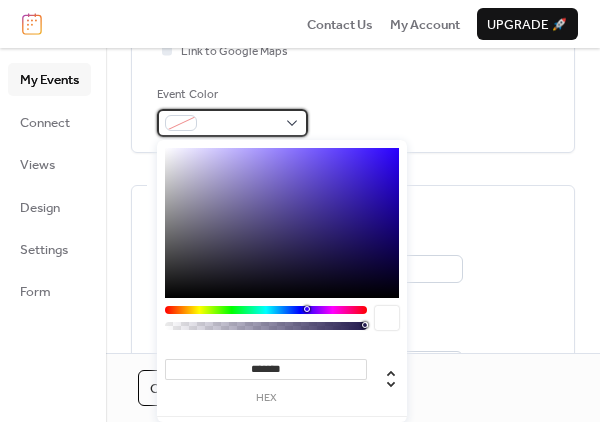 click at bounding box center (232, 123) 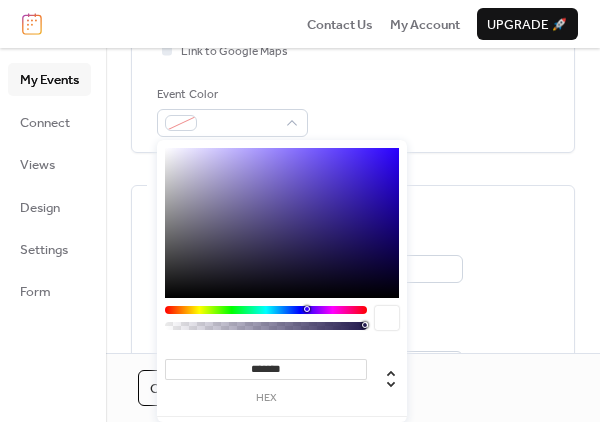 click at bounding box center (266, 310) 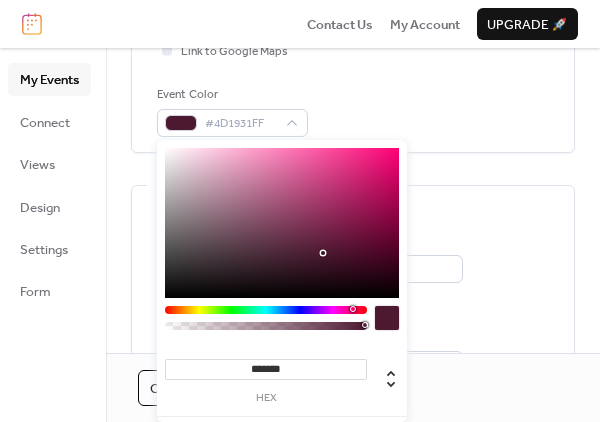 type on "*******" 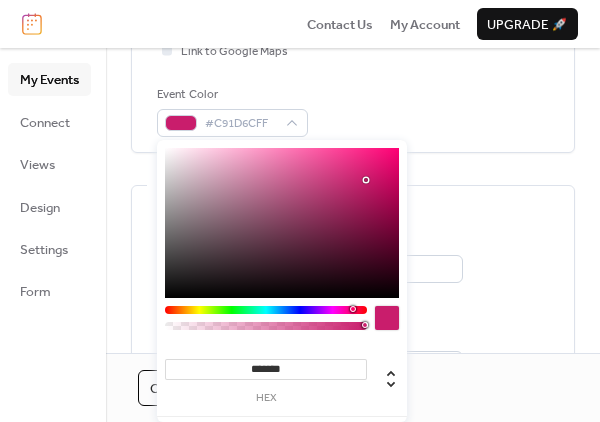 click at bounding box center [282, 223] 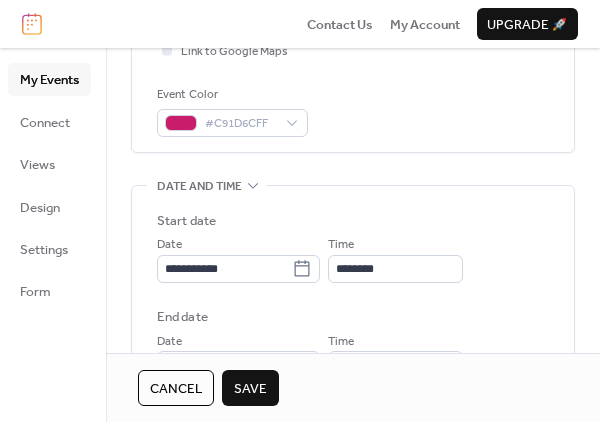 click on "Cancel Save" at bounding box center [353, 387] 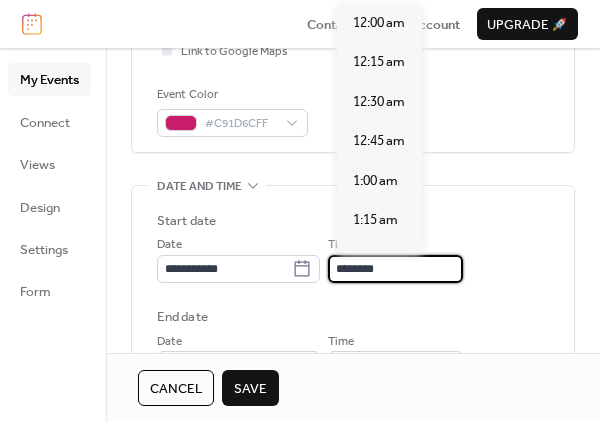 scroll, scrollTop: 1900, scrollLeft: 0, axis: vertical 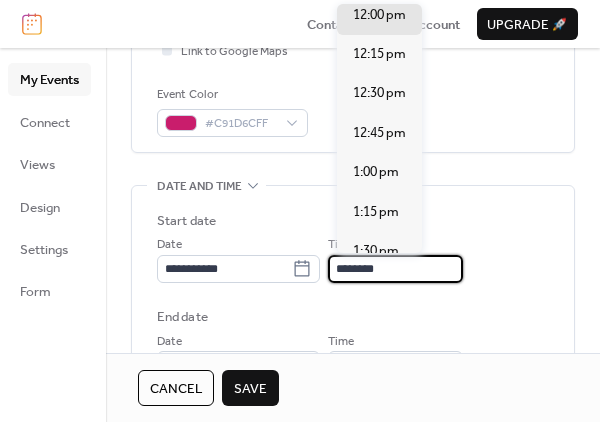 click on "********" at bounding box center [395, 269] 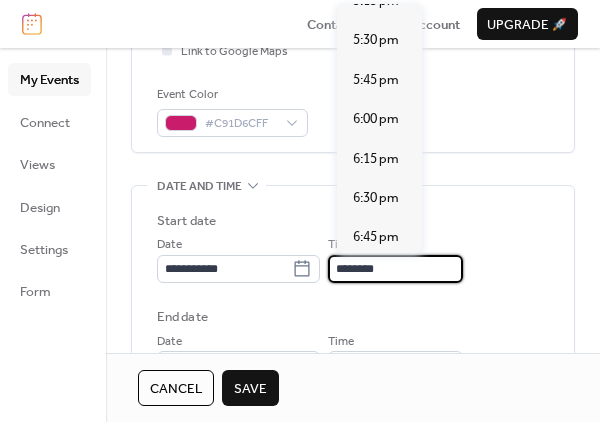 scroll, scrollTop: 2738, scrollLeft: 0, axis: vertical 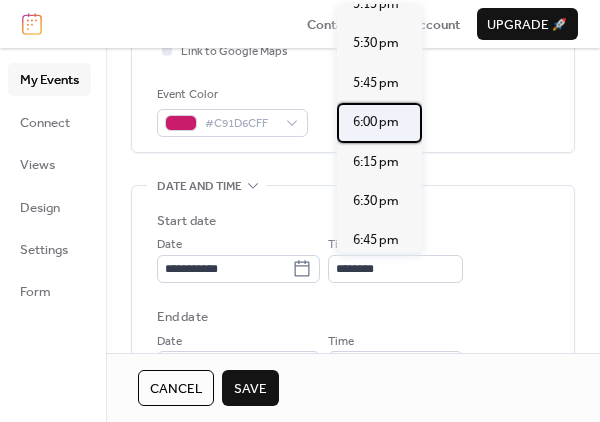 click on "6:00 pm" at bounding box center [376, 122] 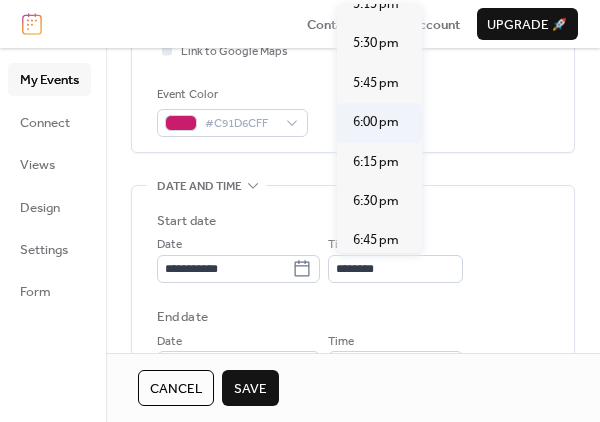 type on "*******" 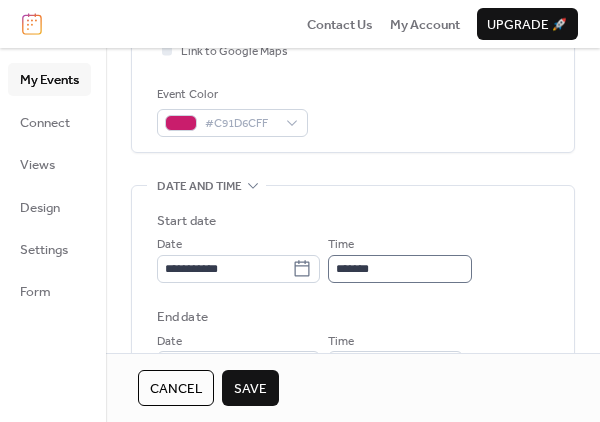 scroll, scrollTop: 1, scrollLeft: 0, axis: vertical 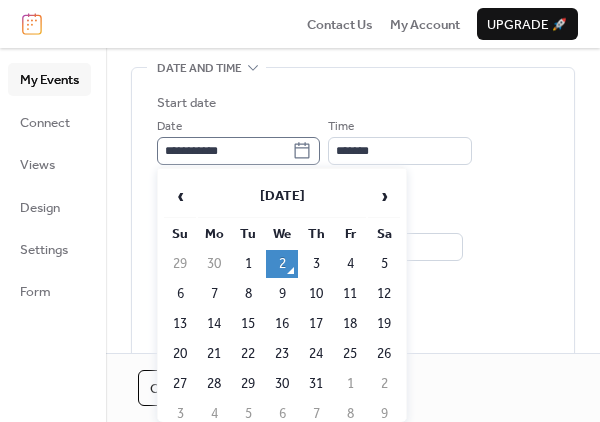 click 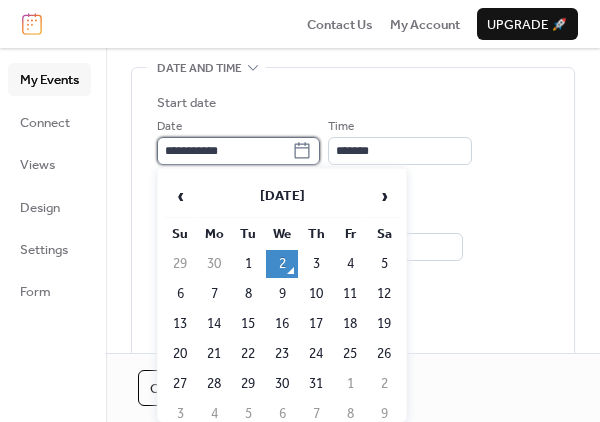 click on "**********" at bounding box center [224, 151] 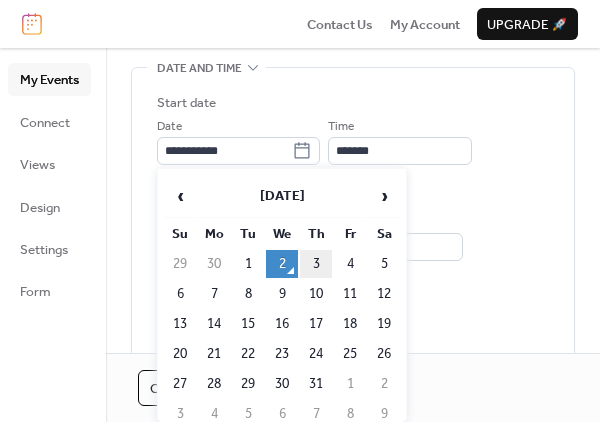 click on "3" at bounding box center [316, 264] 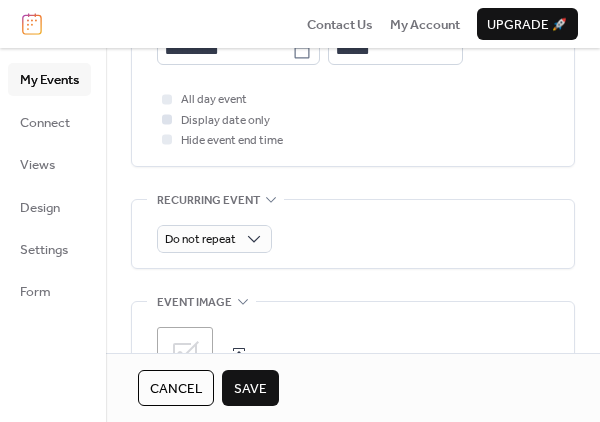 scroll, scrollTop: 811, scrollLeft: 0, axis: vertical 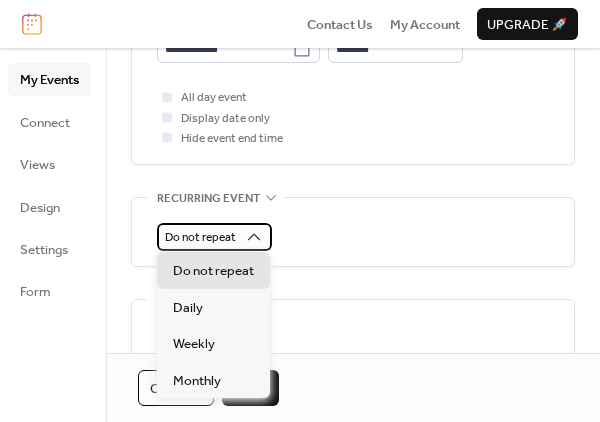 click on "Do not repeat" at bounding box center (214, 237) 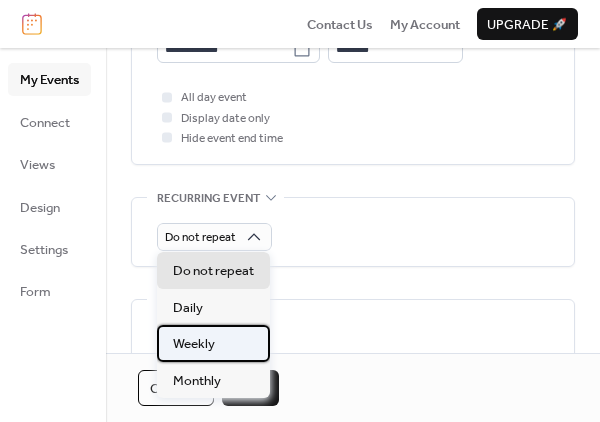 click on "Weekly" at bounding box center [213, 343] 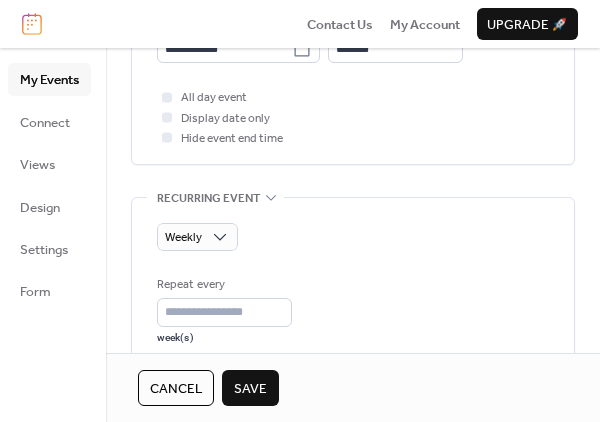 click on "Save" at bounding box center (250, 389) 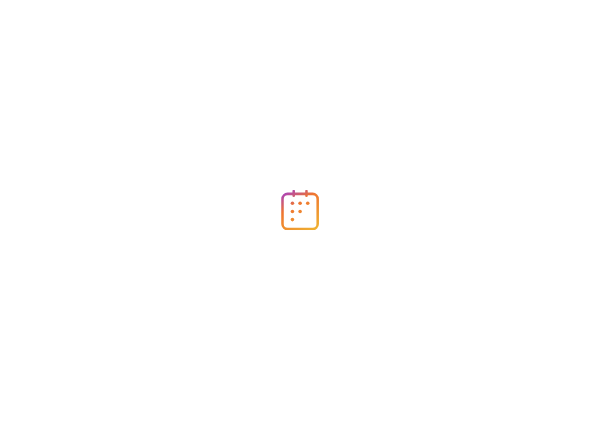 scroll, scrollTop: 0, scrollLeft: 0, axis: both 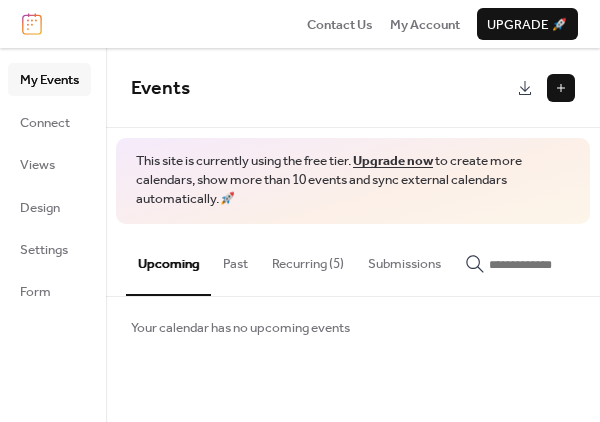 click on "Events This site is currently using the free tier.   Upgrade now   to create more calendars, show more than 10 events and sync external calendars automatically. 🚀 Upcoming  Past  Recurring  (5) Submissions  Your calendar has no upcoming events" at bounding box center (353, 202) 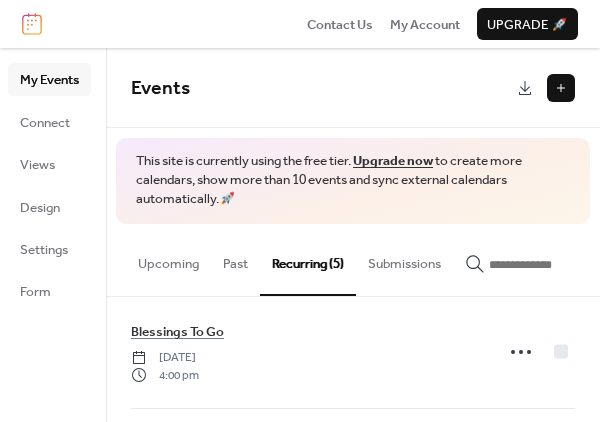 scroll, scrollTop: 358, scrollLeft: 0, axis: vertical 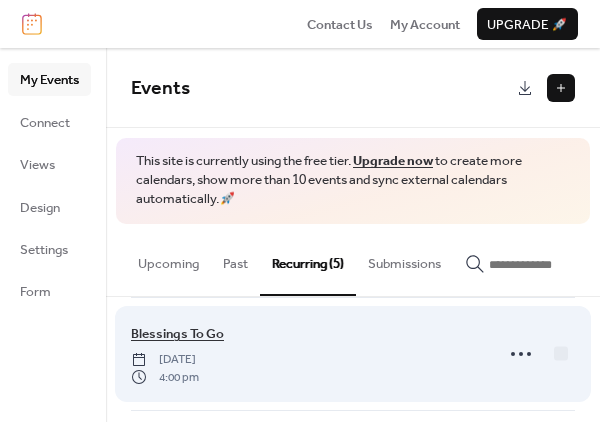 click on "Blessings To Go" at bounding box center [177, 334] 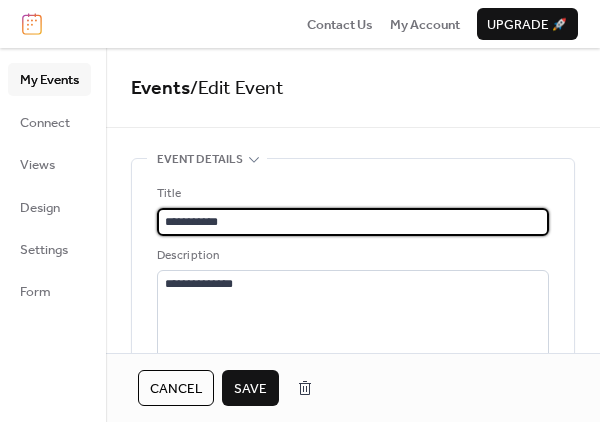 click on "**********" at bounding box center (353, 222) 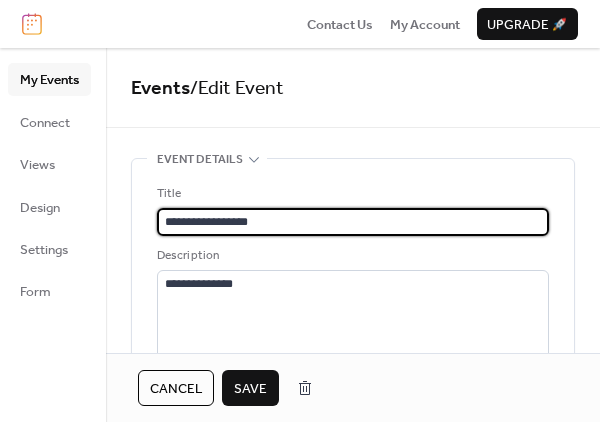type on "**********" 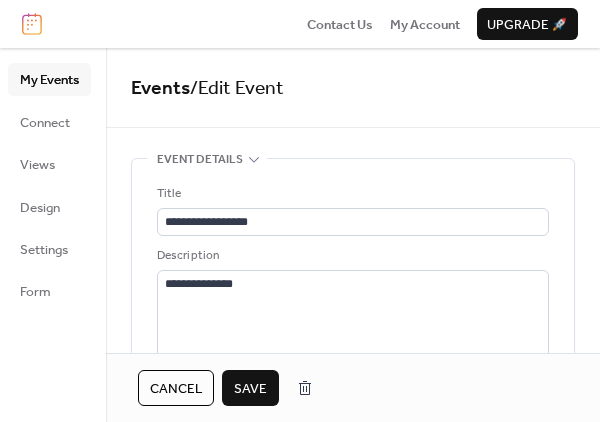 click on "Save" at bounding box center (250, 389) 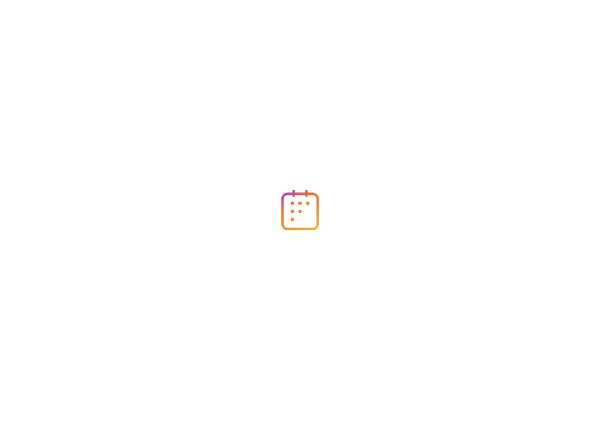 scroll, scrollTop: 0, scrollLeft: 0, axis: both 